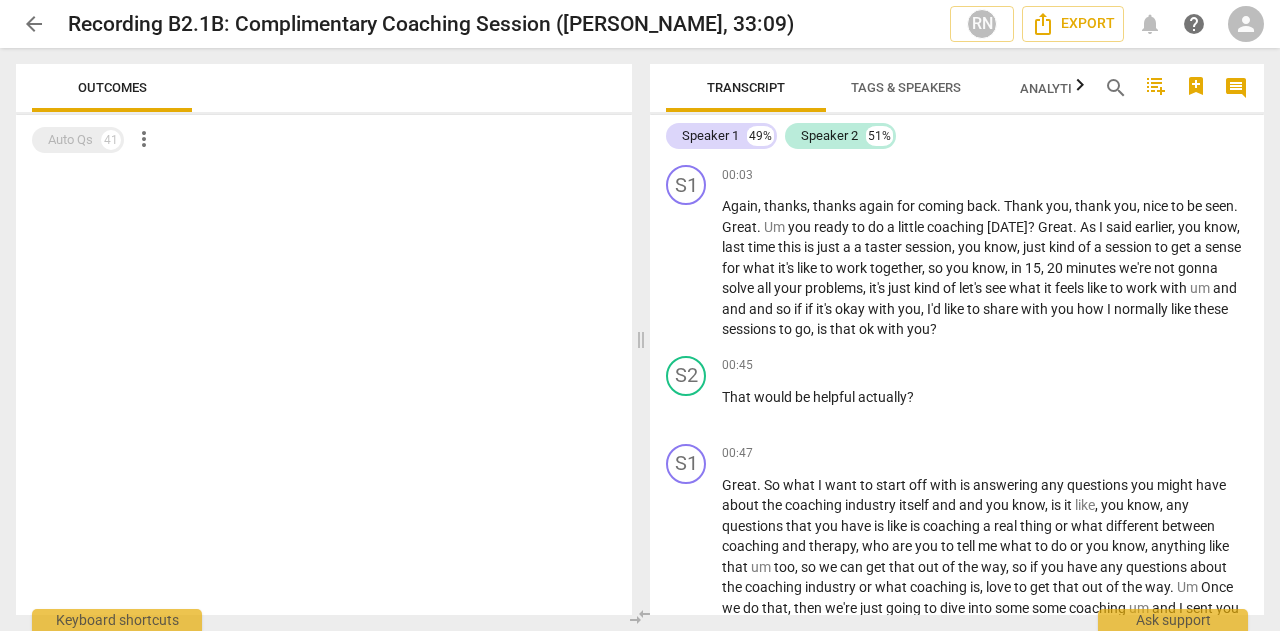 scroll, scrollTop: 0, scrollLeft: 0, axis: both 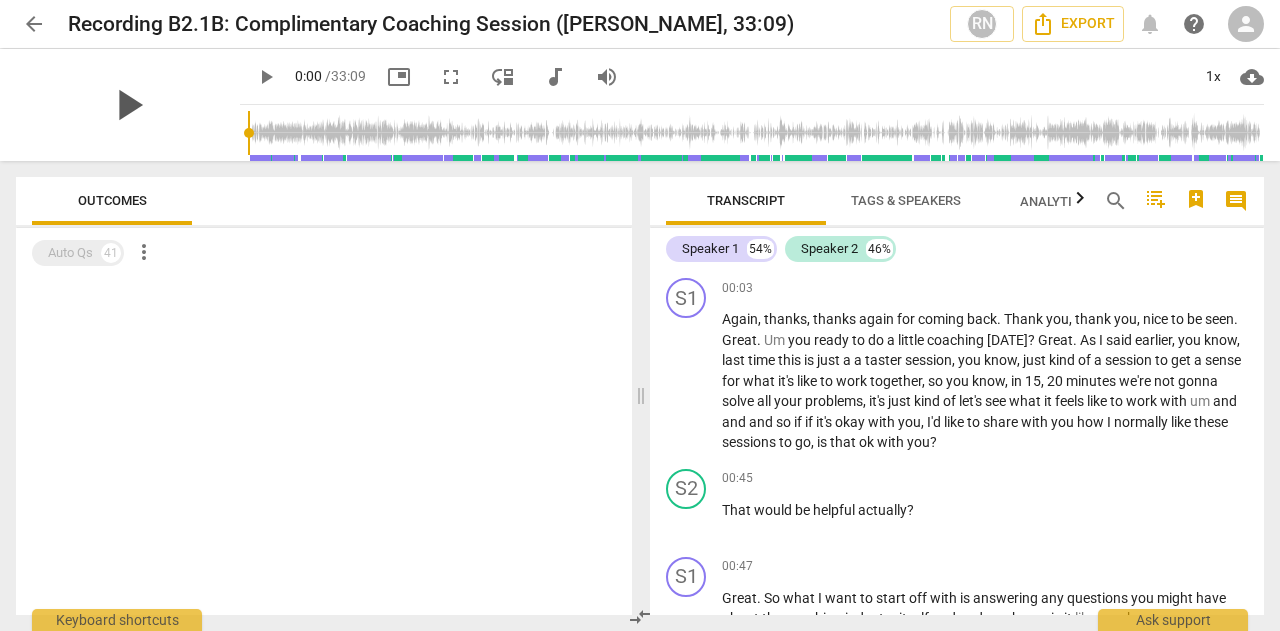 click on "play_arrow" at bounding box center (128, 105) 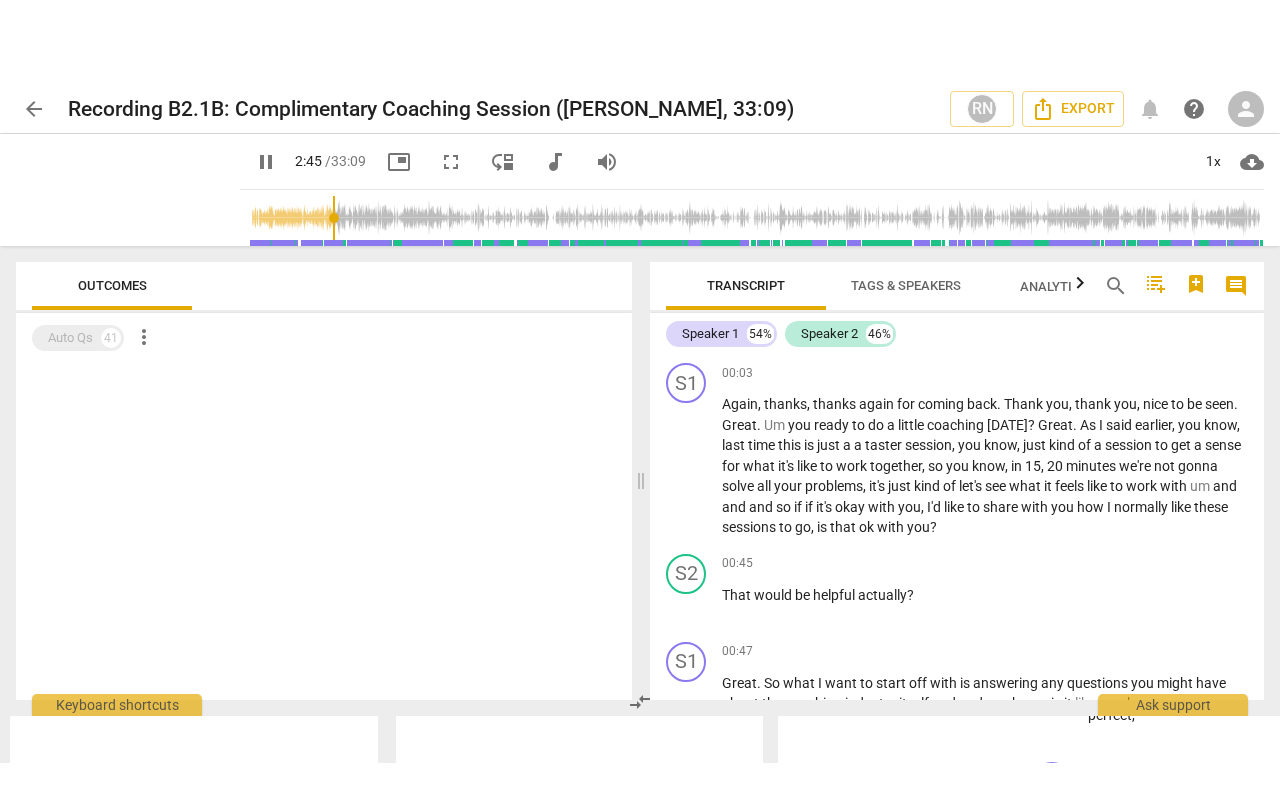scroll, scrollTop: 794, scrollLeft: 0, axis: vertical 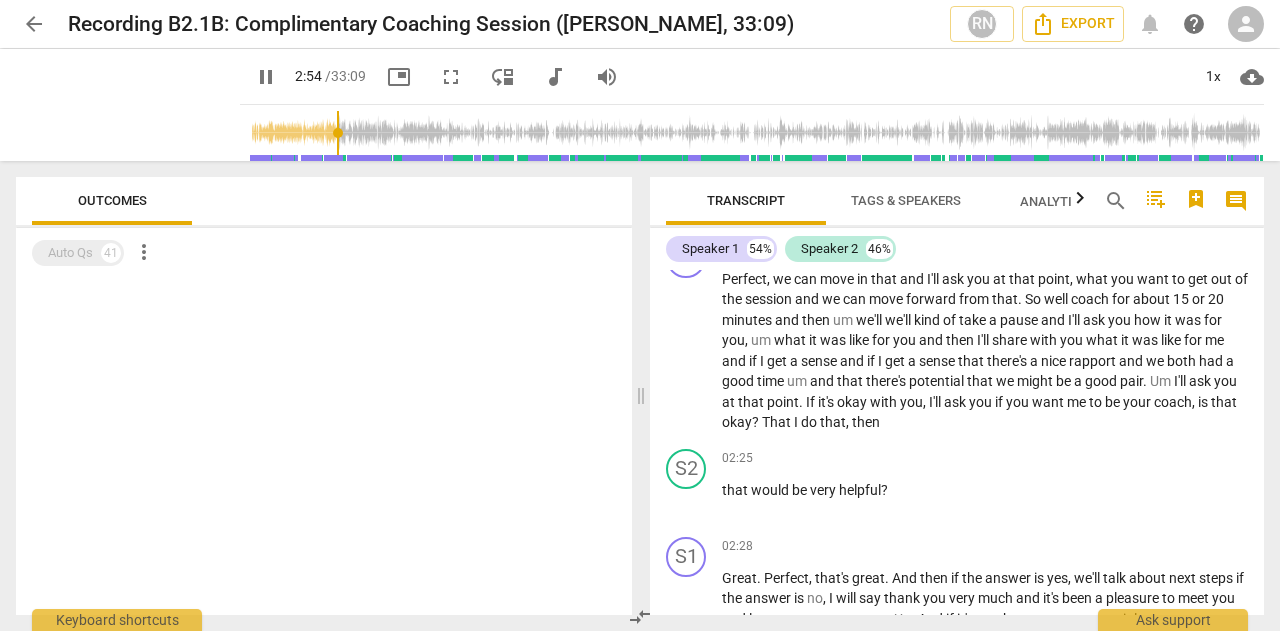 drag, startPoint x: 432, startPoint y: 74, endPoint x: 432, endPoint y: 195, distance: 121 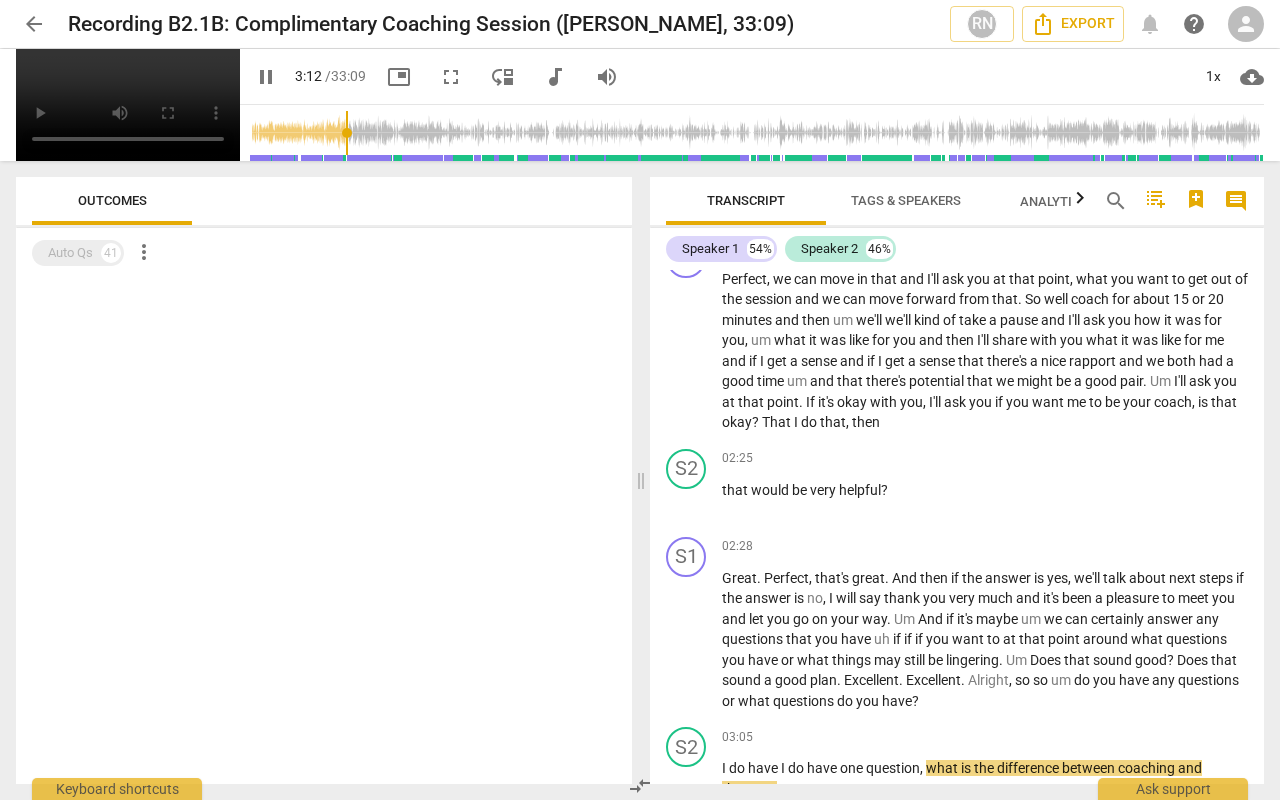 scroll, scrollTop: 1371, scrollLeft: 0, axis: vertical 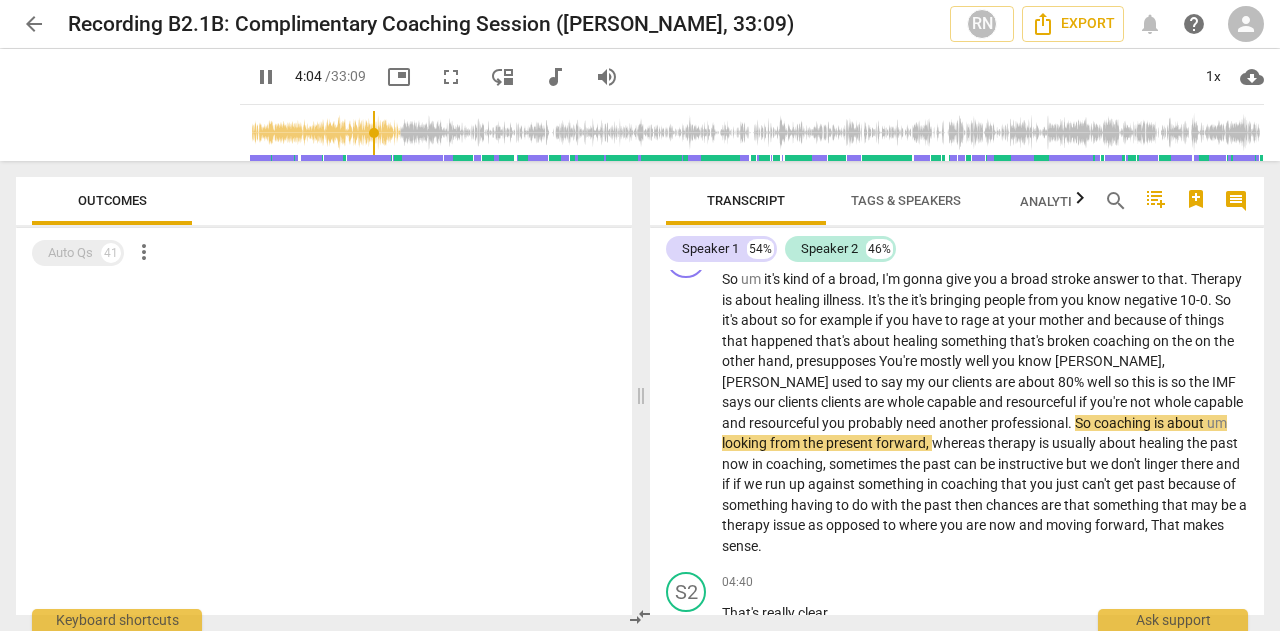 click on "pause" at bounding box center [266, 77] 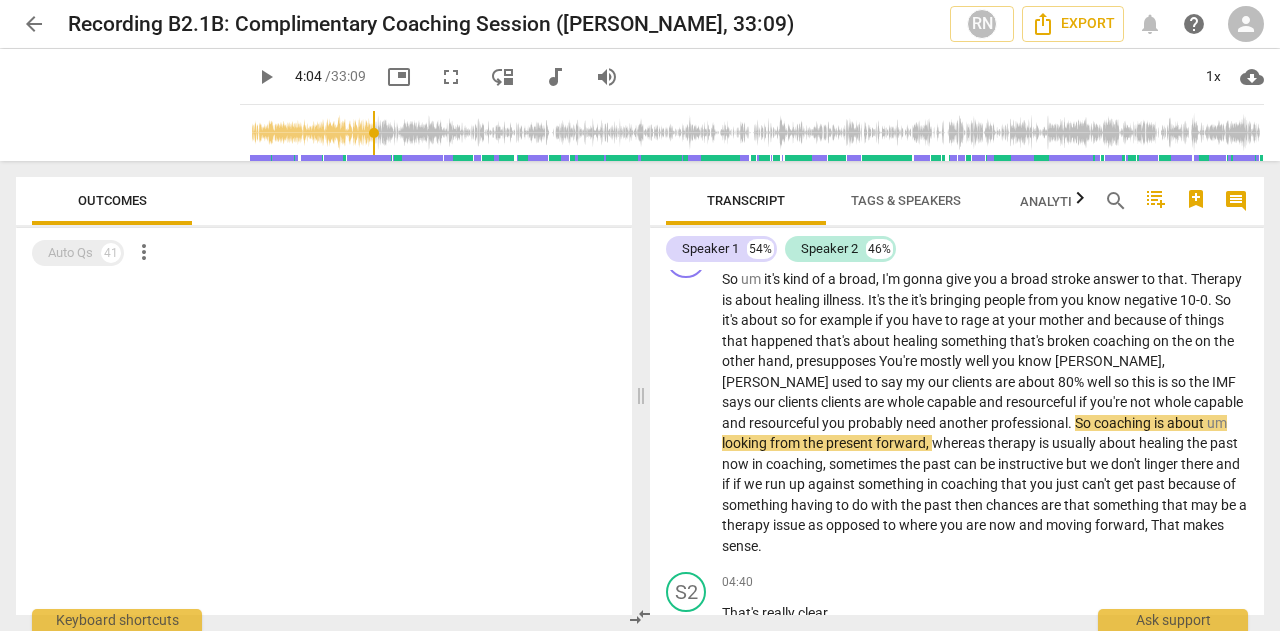 click on "play_arrow" at bounding box center (266, 77) 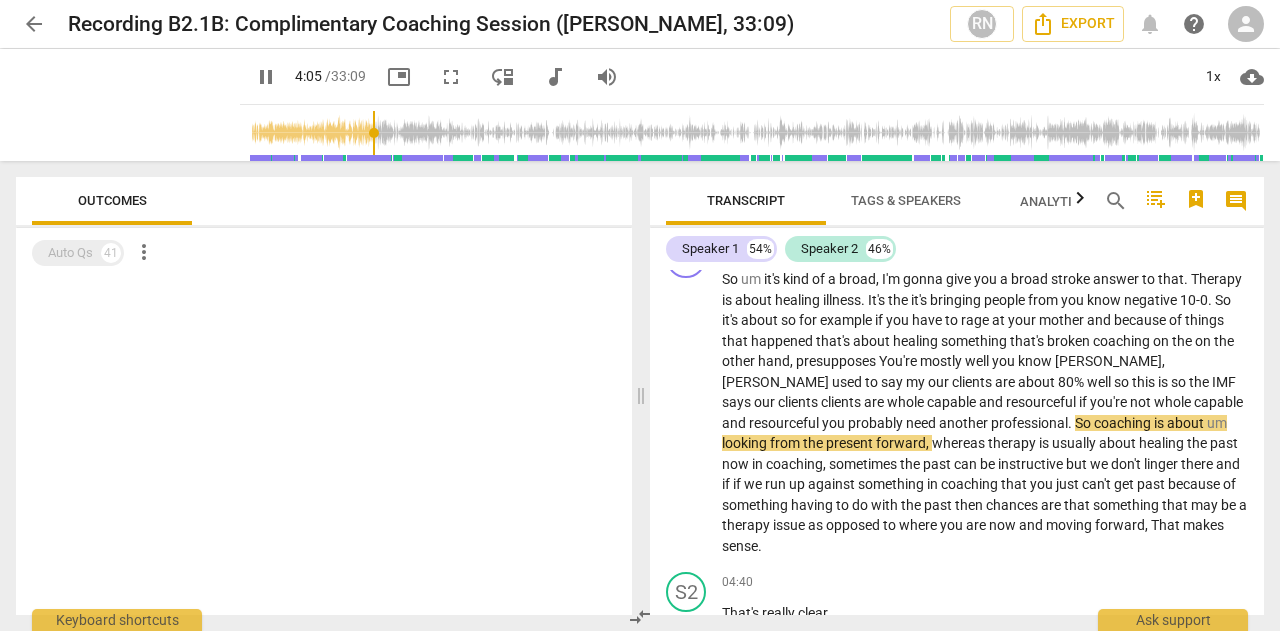 click on "fullscreen" at bounding box center [451, 77] 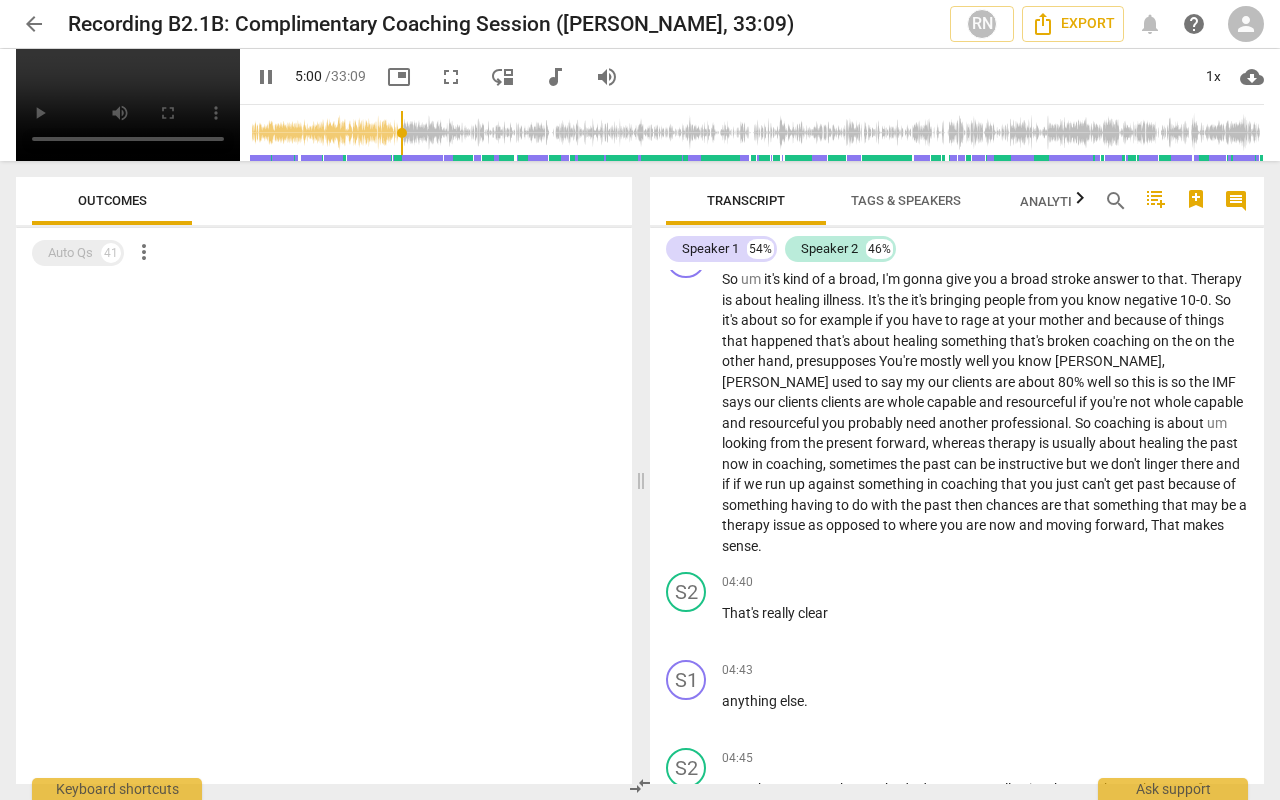scroll, scrollTop: 1922, scrollLeft: 0, axis: vertical 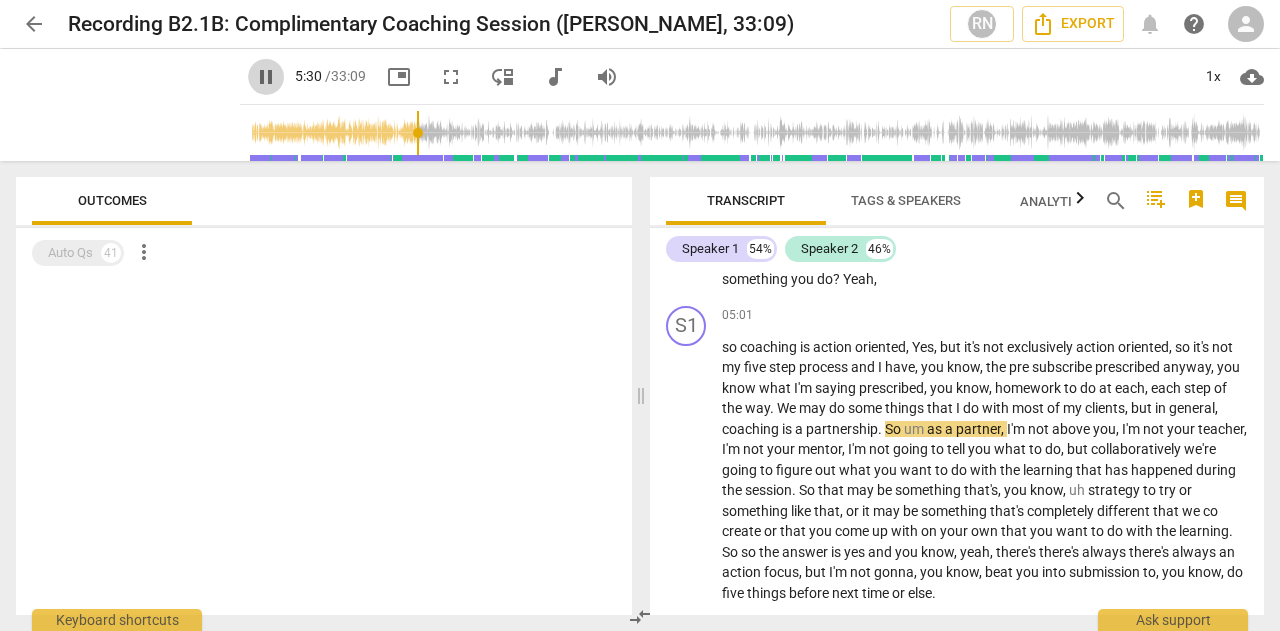 click on "pause" at bounding box center [266, 77] 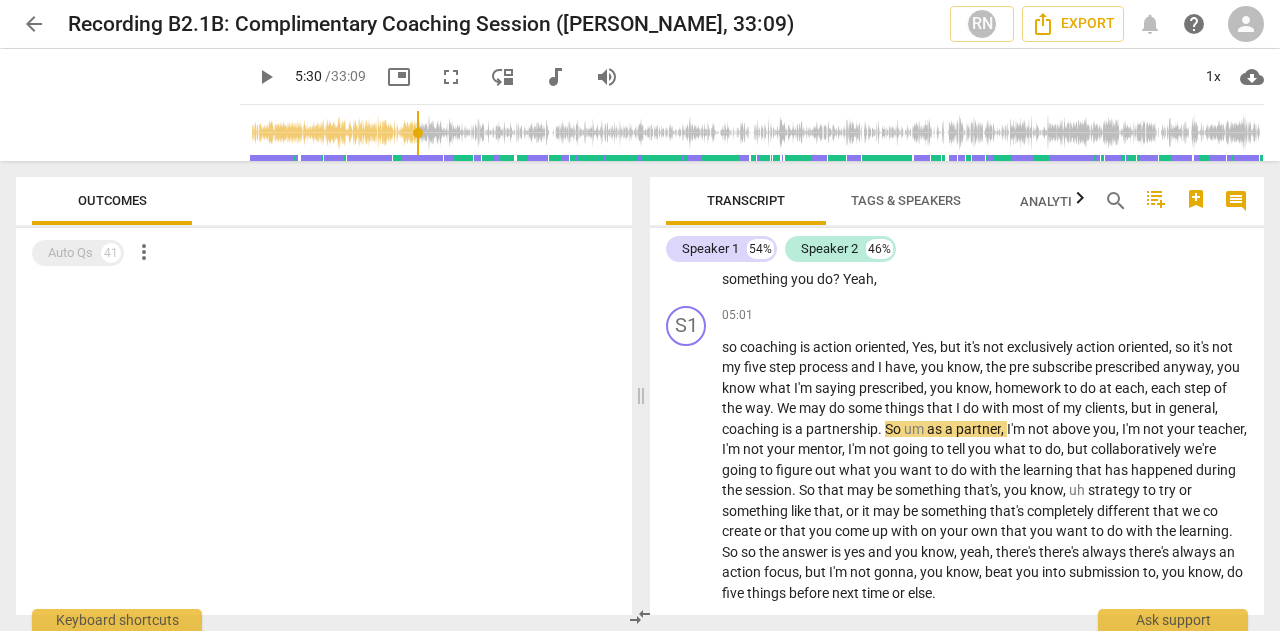 click on "play_arrow" at bounding box center [266, 77] 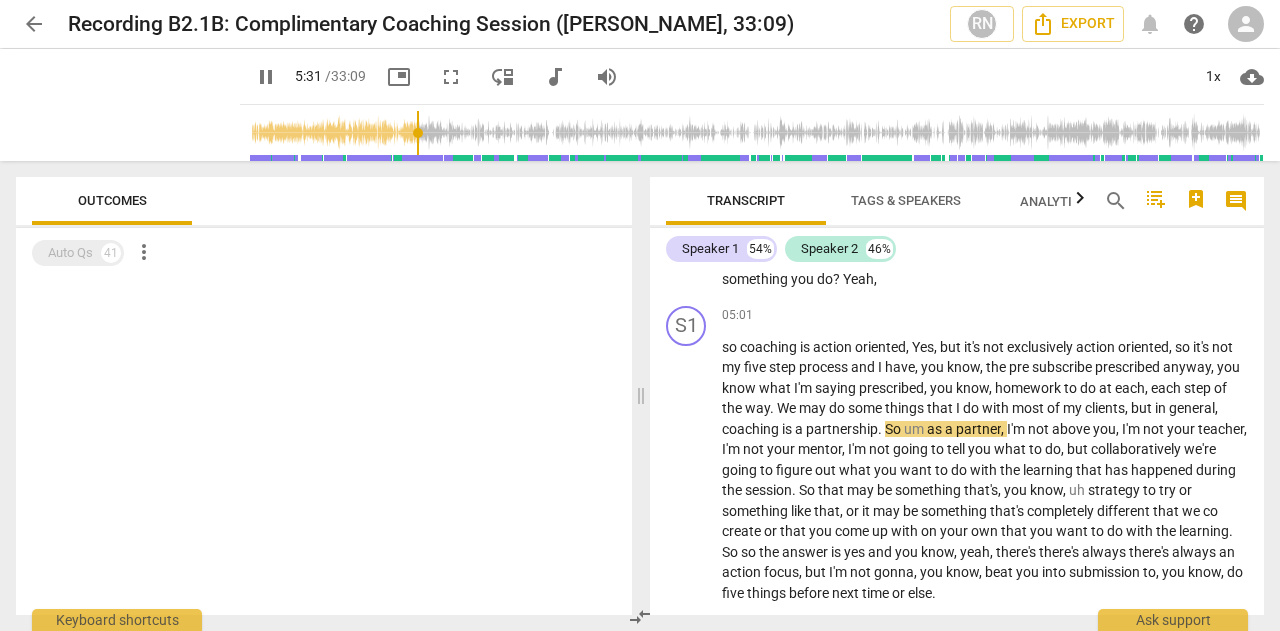 drag, startPoint x: 438, startPoint y: 84, endPoint x: 431, endPoint y: 201, distance: 117.20921 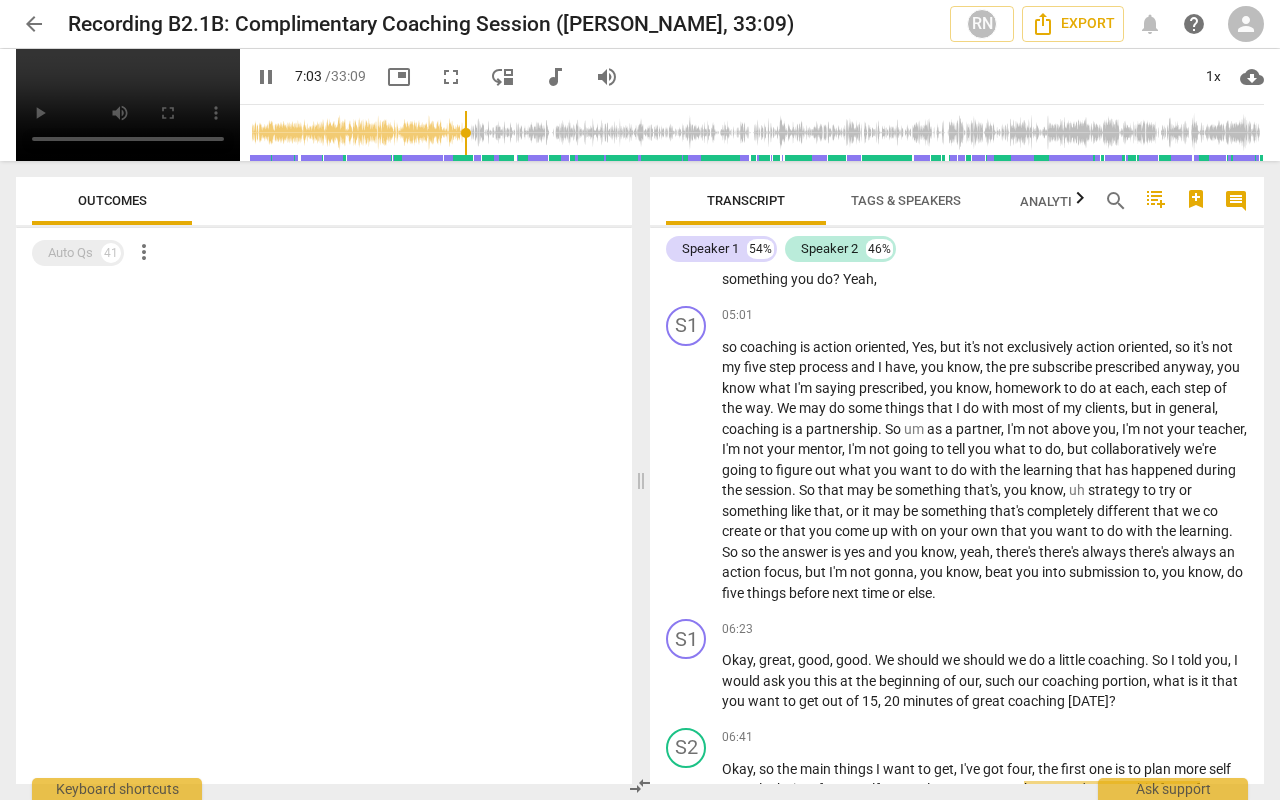 scroll, scrollTop: 2452, scrollLeft: 0, axis: vertical 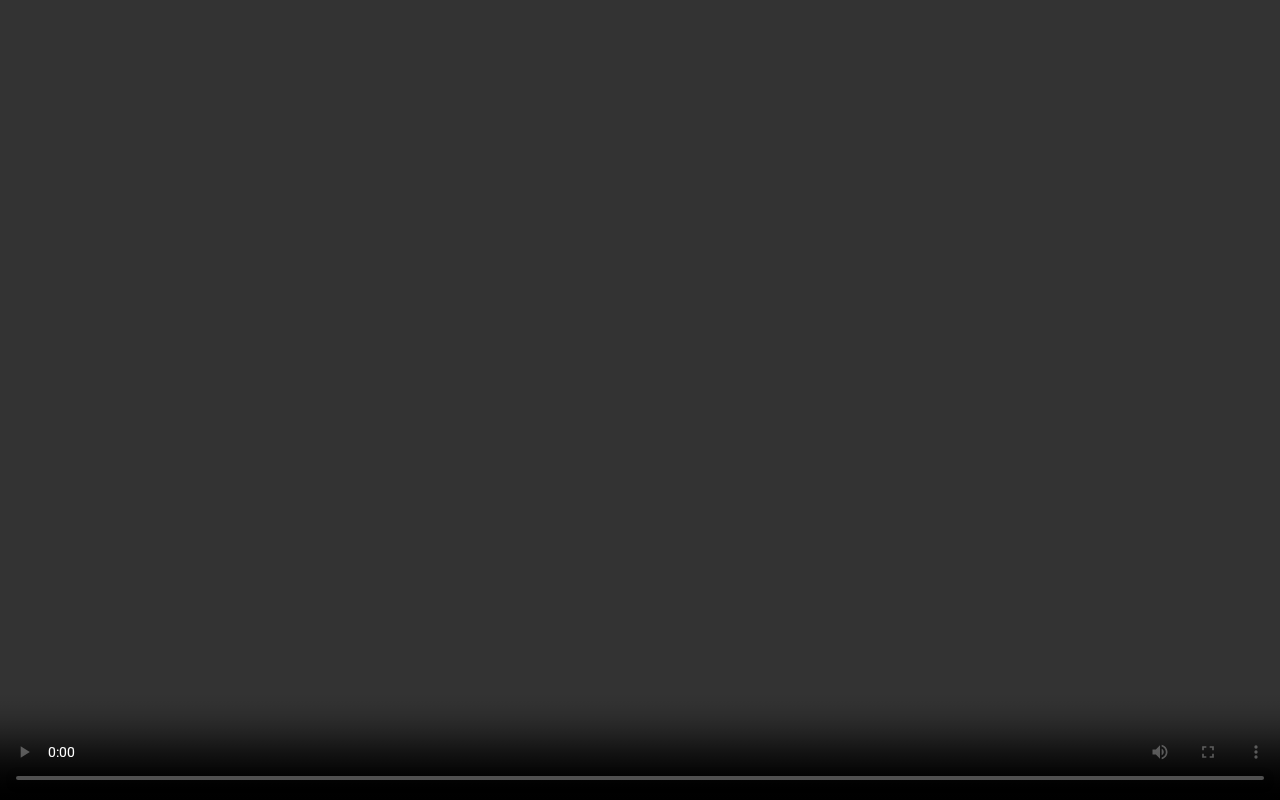 type on "474" 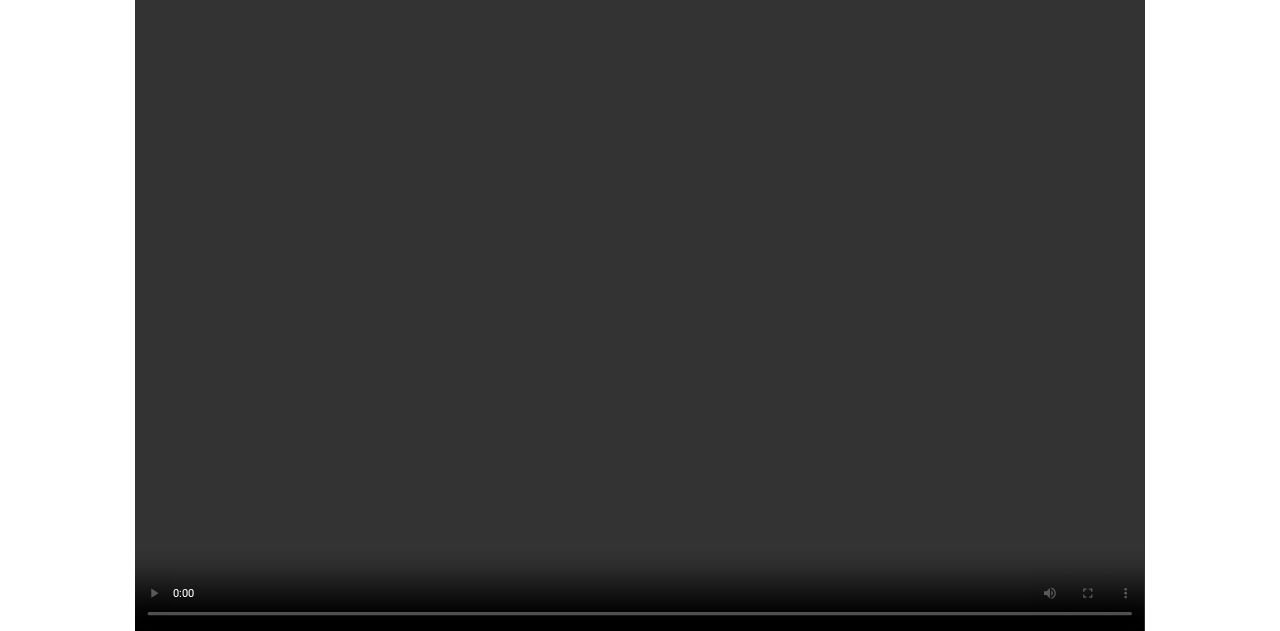 scroll, scrollTop: 4625, scrollLeft: 0, axis: vertical 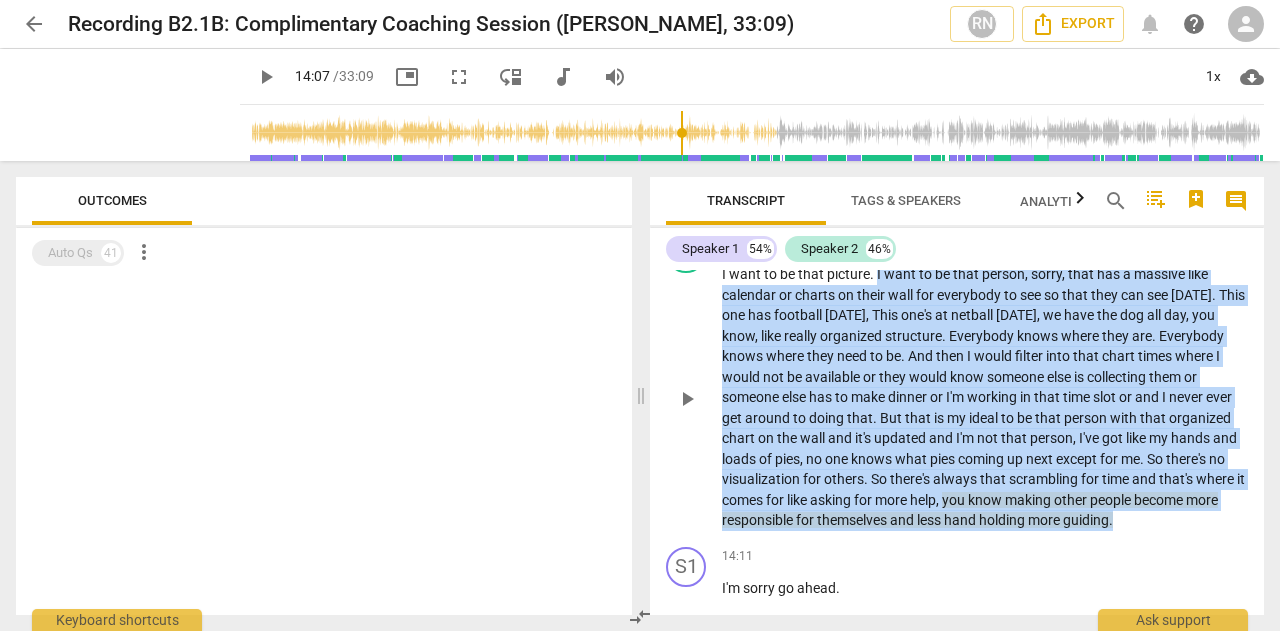 drag, startPoint x: 874, startPoint y: 297, endPoint x: 1220, endPoint y: 539, distance: 422.23218 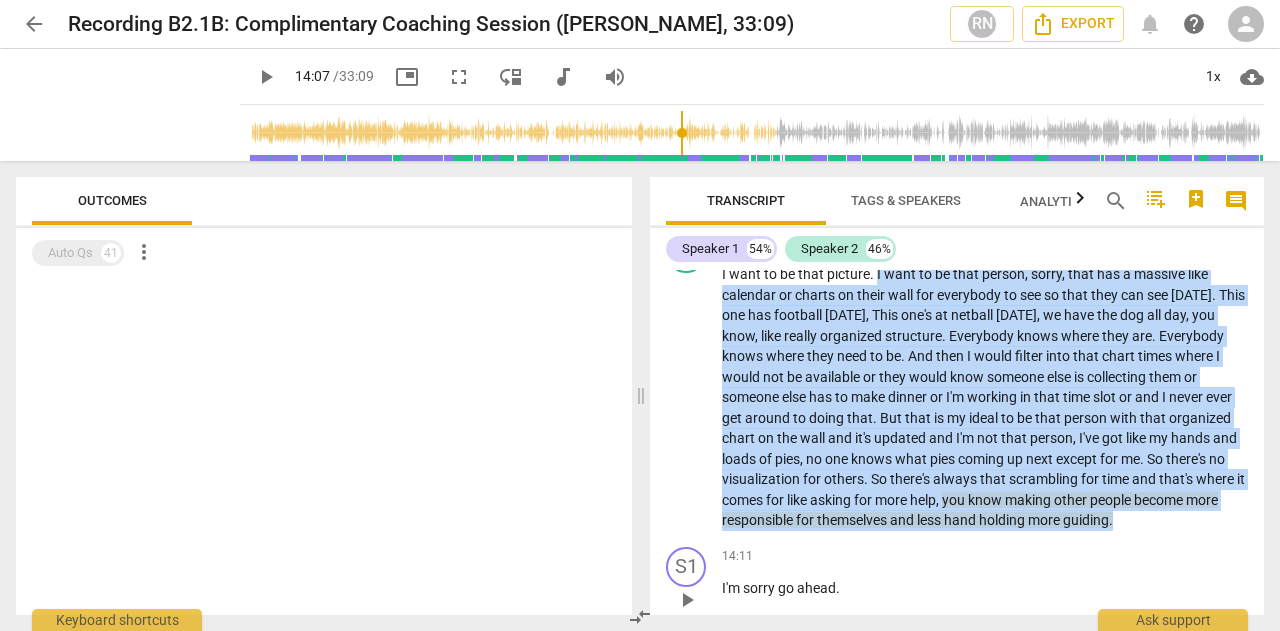 copy on "I   want   to   be   that   person ,   sorry ,   that   has   a   massive   like   calendar   or   charts   on   their   wall   for   everybody   to   see   so   that   they   can   see   [DATE] .   This   one   has   football   [DATE] ,   This   one's   at   netball   [DATE] ,   we   have   the   dog   all   day ,   you   know ,   like   really   organized   structure .   Everybody   knows   where   they   are .   Everybody   knows   where   they   need   to   be .   And   then   I   would   filter   into   that   chart   times   where   I   would   not   be   available   or   they   would   know   someone   else   is   collecting   them   or   someone   else   has   to   make   dinner   or   I'm   working   in   that   time   slot   or   and   I   never   ever   get   around   to   doing   that .   But   that   is   my   ideal   to   be   that   person   with   that   organized   chart   on   the   wall   and   it's   updated   and   I'm   not   that   person ,   I've   got   like   my   hands   and ..." 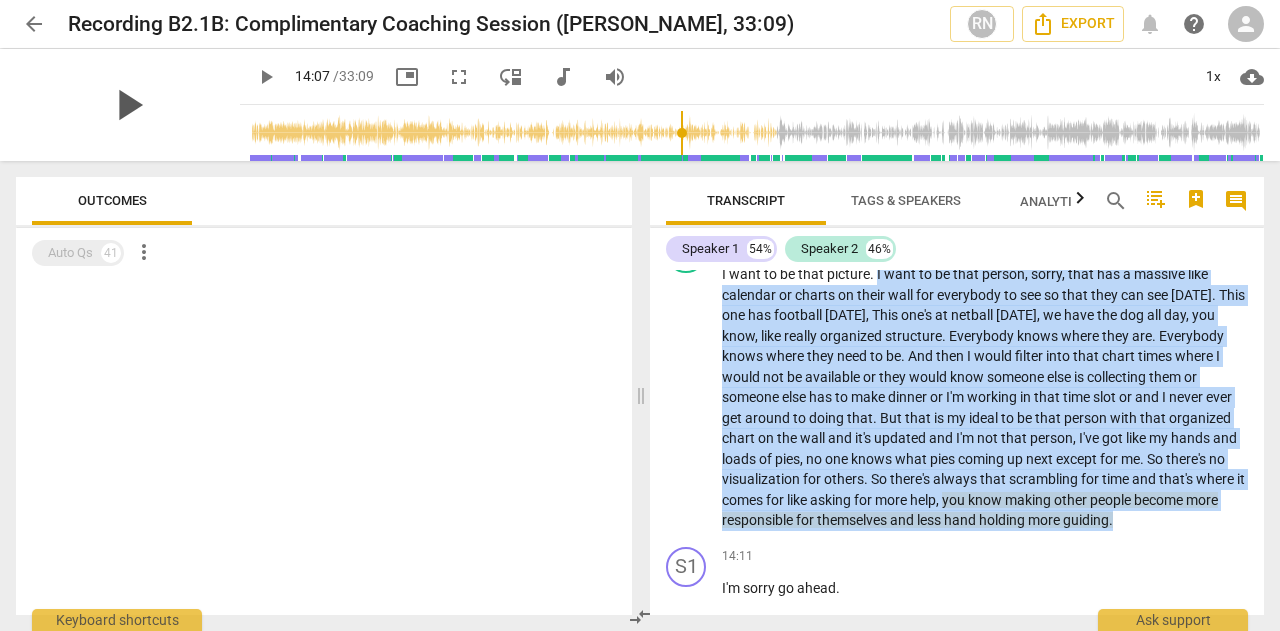 click on "play_arrow" at bounding box center [128, 105] 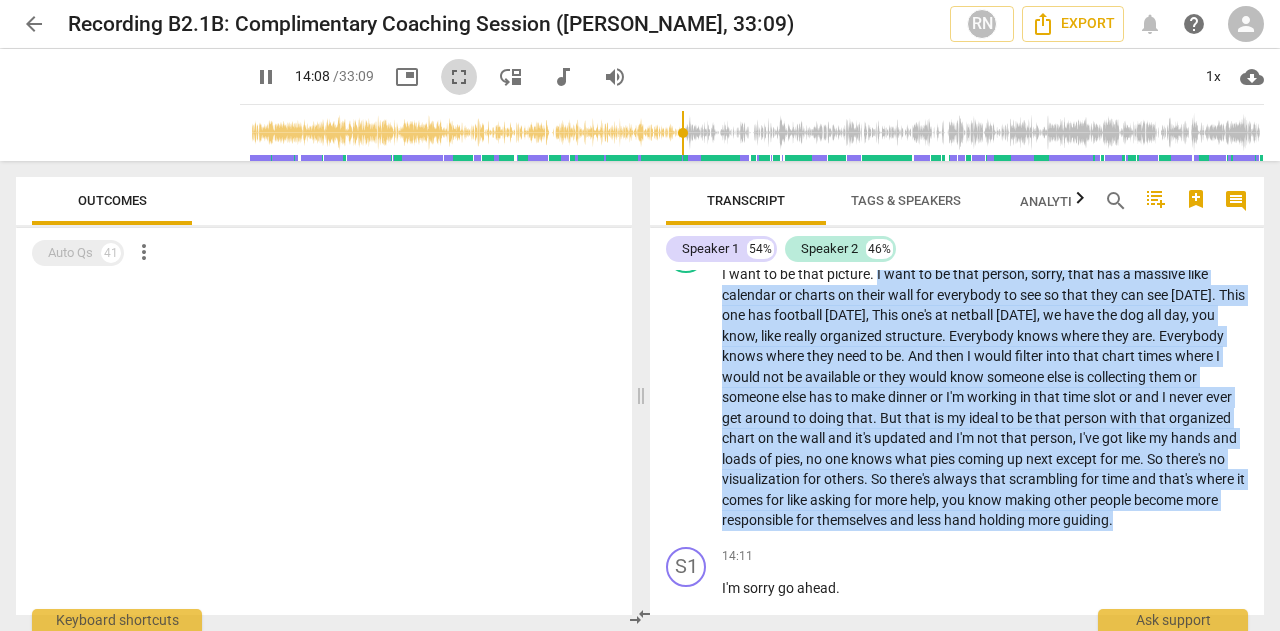 click on "fullscreen" at bounding box center (459, 77) 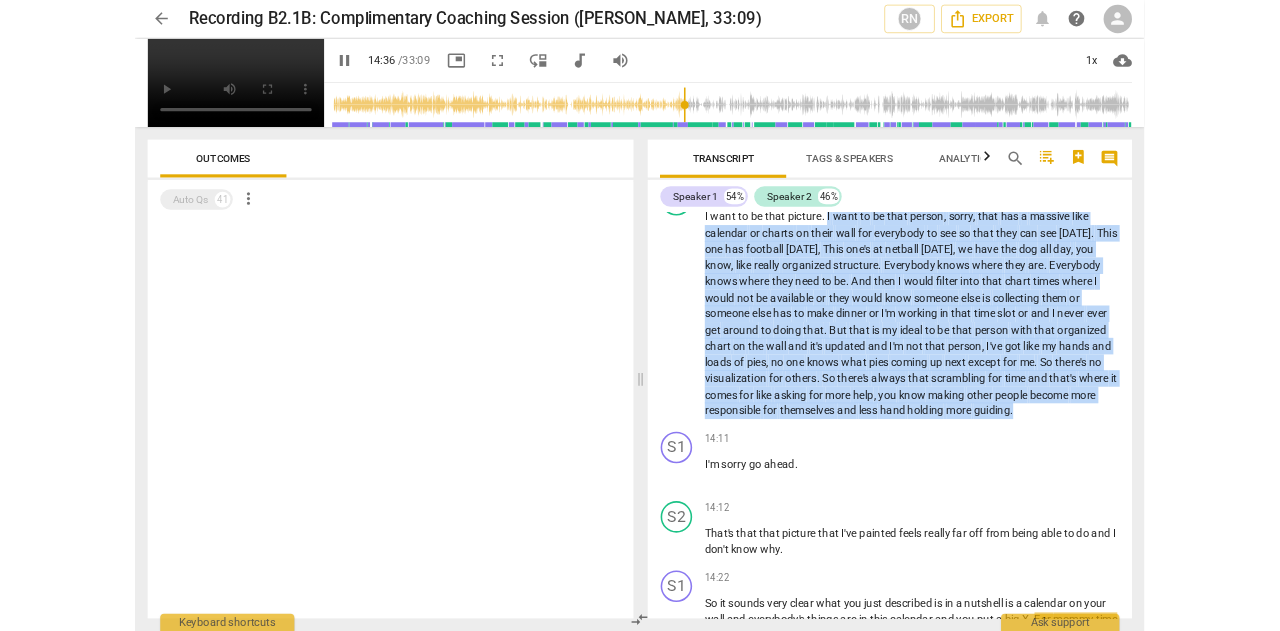 scroll, scrollTop: 4950, scrollLeft: 0, axis: vertical 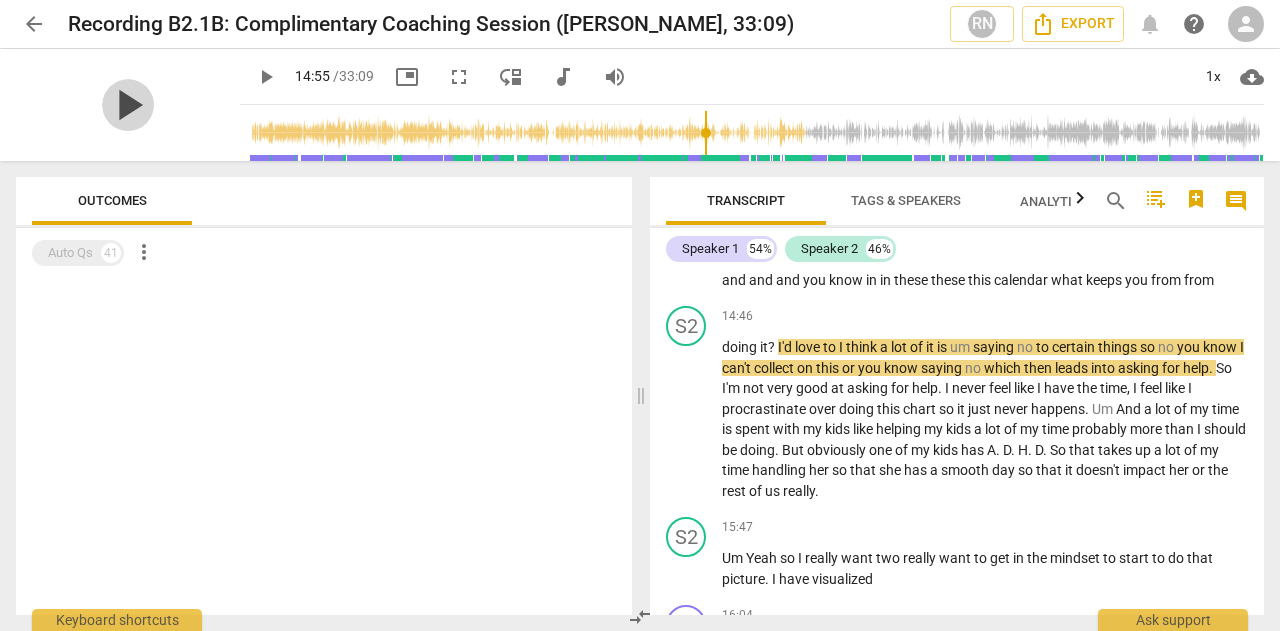 click on "play_arrow" at bounding box center [128, 105] 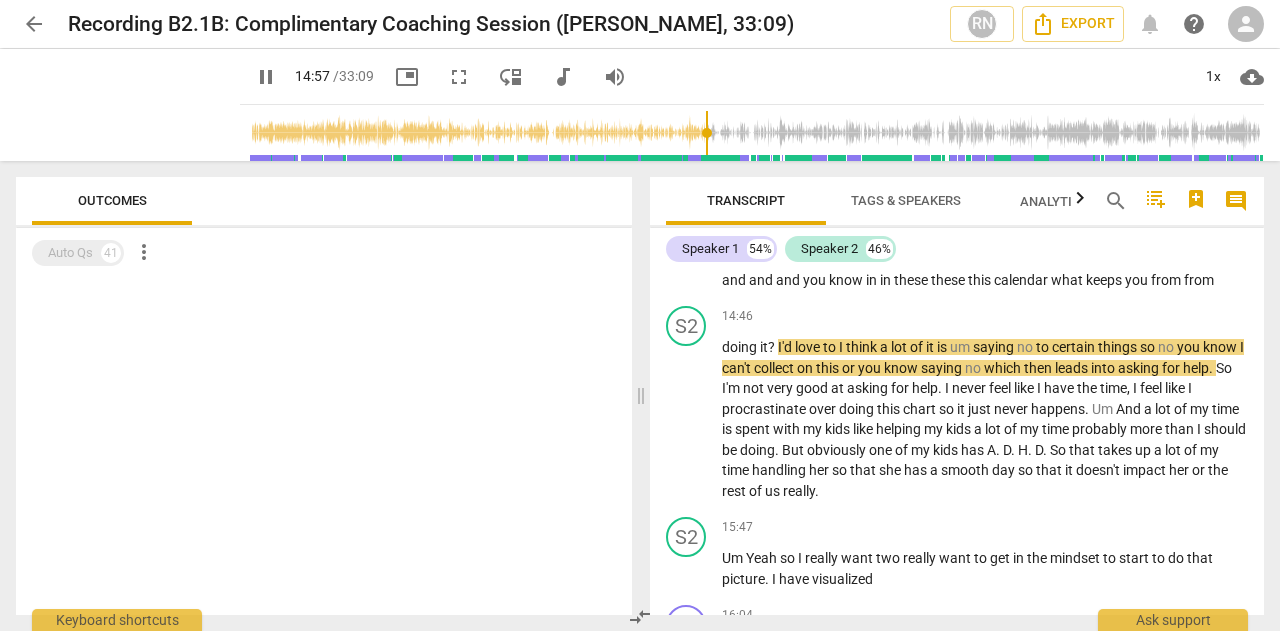 click on "fullscreen" at bounding box center [459, 77] 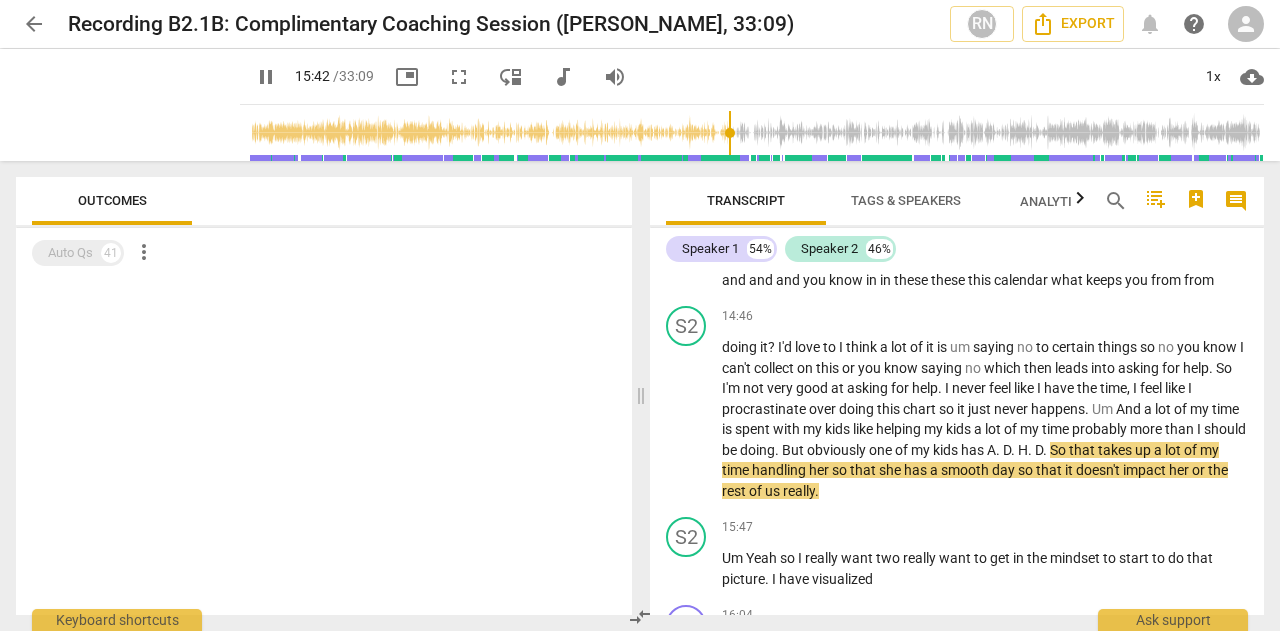 click on "fullscreen" at bounding box center [459, 77] 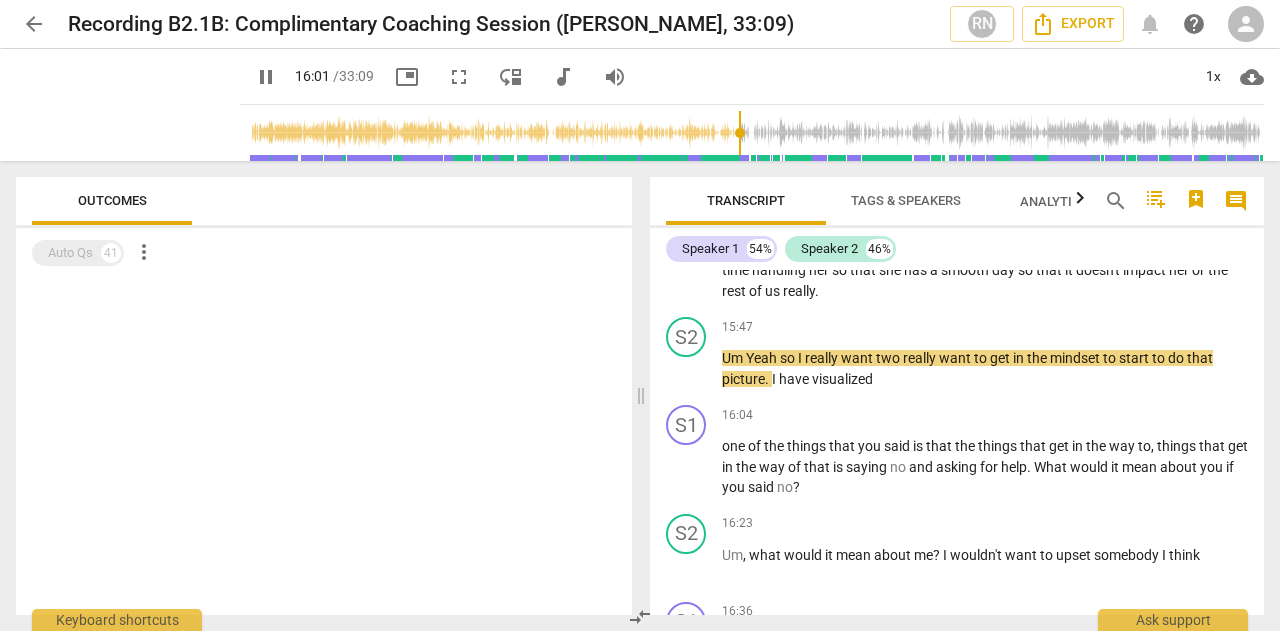 scroll, scrollTop: 5050, scrollLeft: 0, axis: vertical 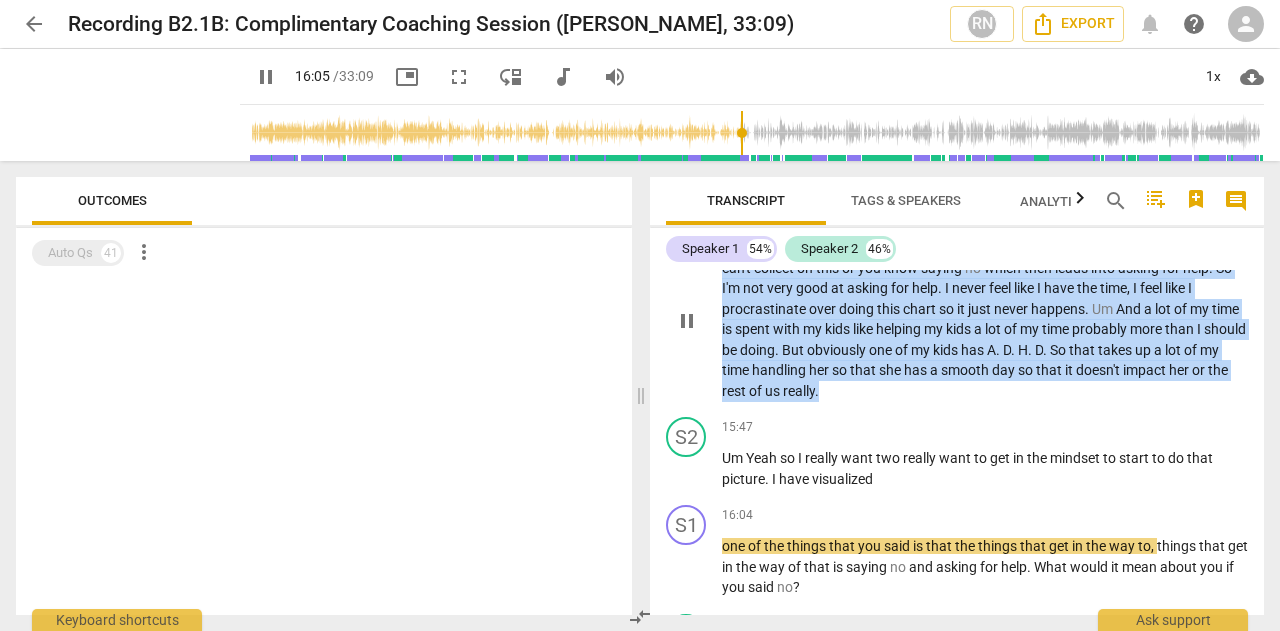 drag, startPoint x: 900, startPoint y: 430, endPoint x: 719, endPoint y: 299, distance: 223.43231 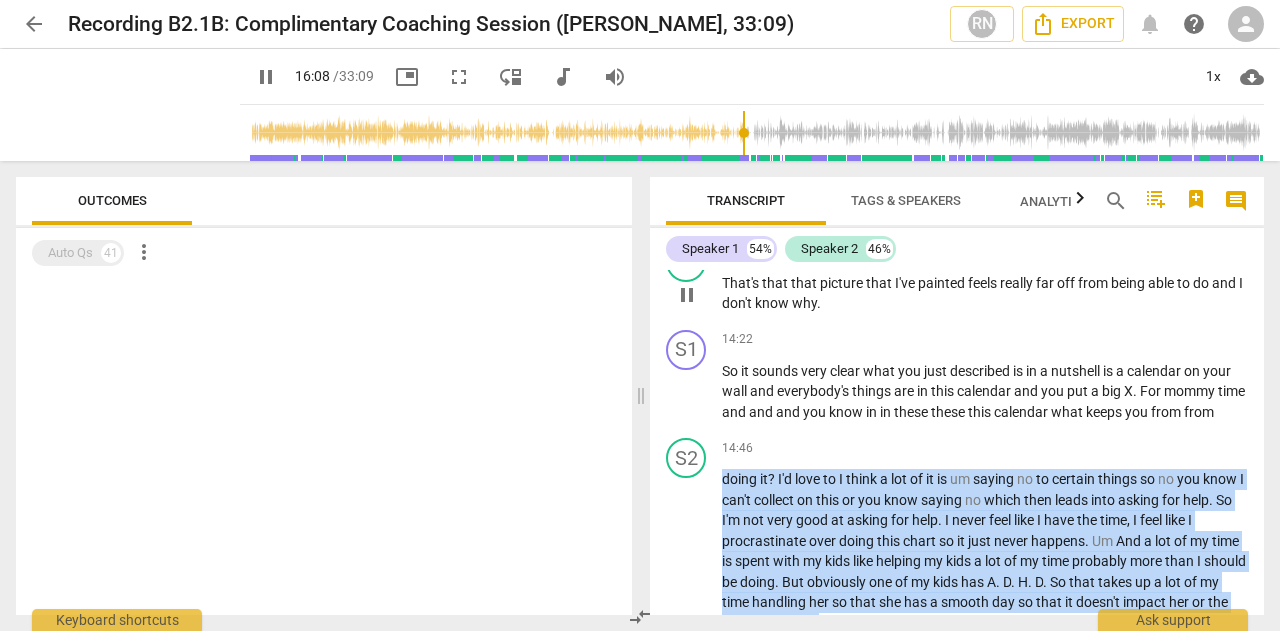 scroll, scrollTop: 4850, scrollLeft: 0, axis: vertical 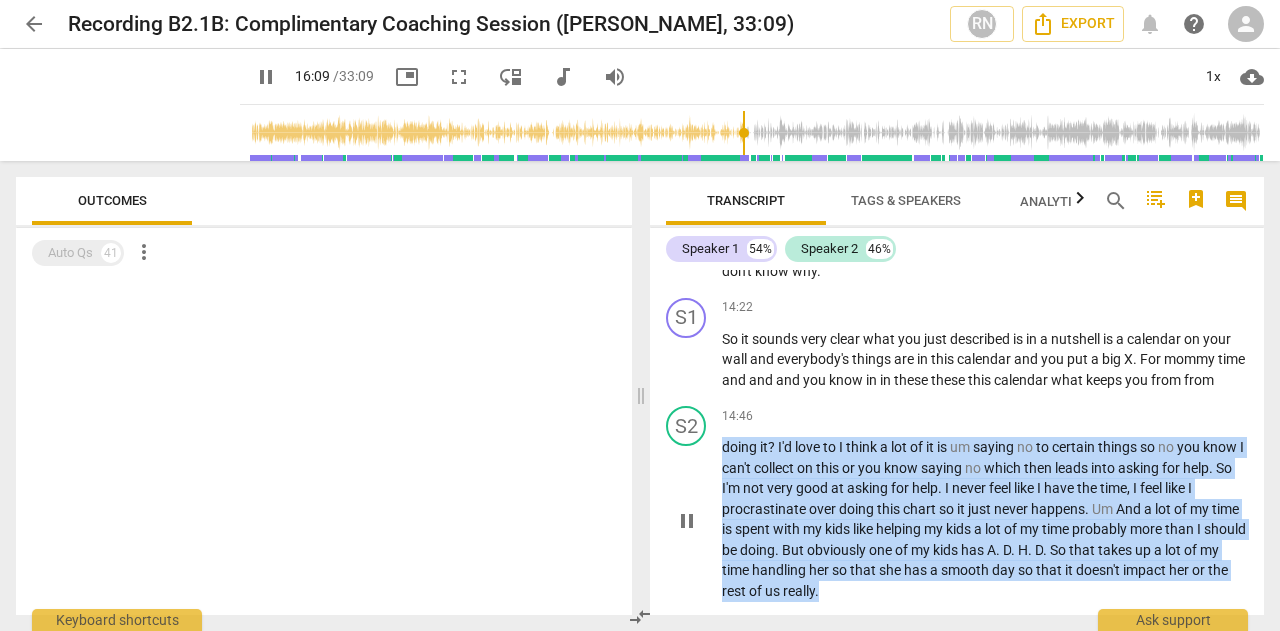 copy on "doing   it ?   I'd   love   to   I   think   a   lot   of   it   is   um   saying   no   to   certain   things   so   no   you   know   I   can't   collect   on   this   or   you   know   saying   no   which   then   leads   into   asking   for   help .   So   I'm   not   very   good   at   asking   for   help .   I   never   feel   like   I   have   the   time ,   I   feel   like   I   procrastinate   over   doing   this   chart   so   it   just   never   happens .   Um   And   a   lot   of   my   time   is   spent   with   my   kids   like   helping   my   kids   a   lot   of   my   time   probably   more   than   I   should   be   doing .   But   obviously   one   of   my   kids   has   A .   D .   H .   D .   So   that   takes   up   a   lot   of   my   time   handling   her   so   that   she   has   a   smooth   day   so   that   it   doesn't   impact   her   or   the   rest   of   us   really ." 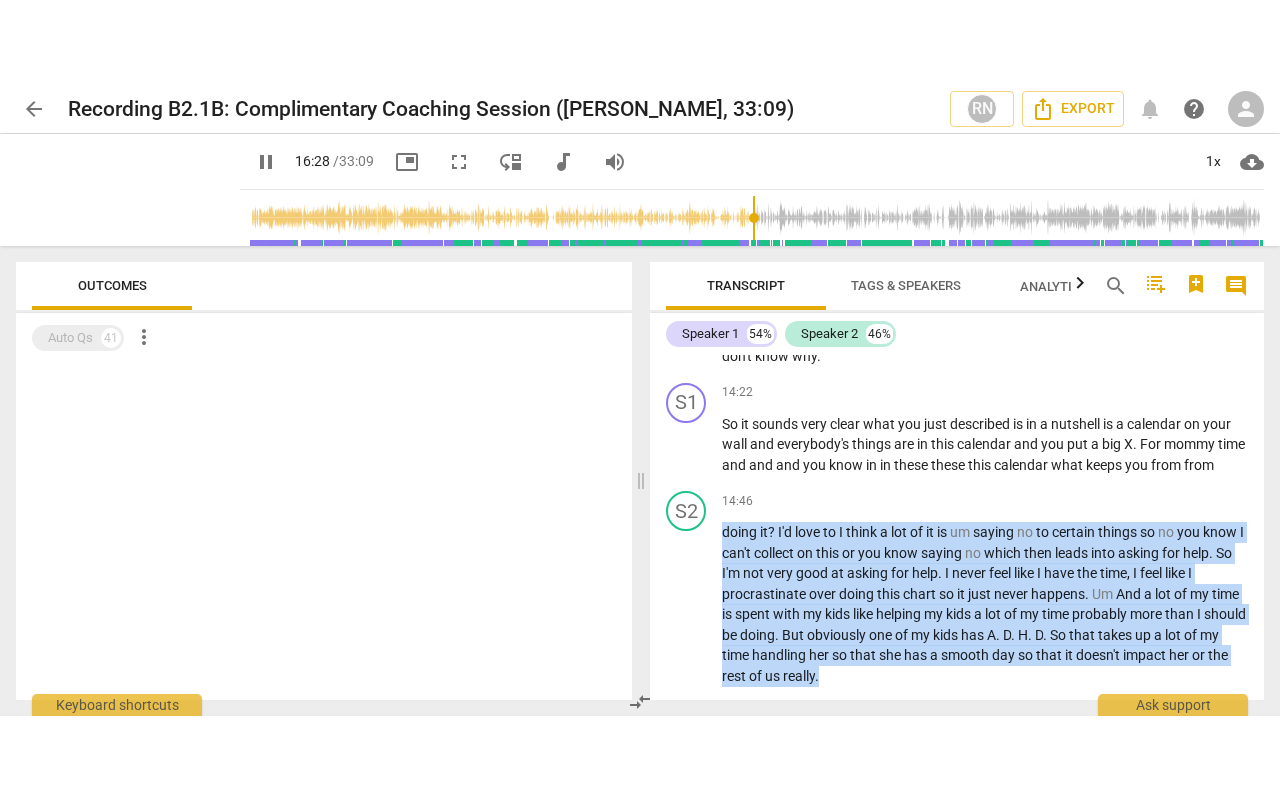 scroll, scrollTop: 5378, scrollLeft: 0, axis: vertical 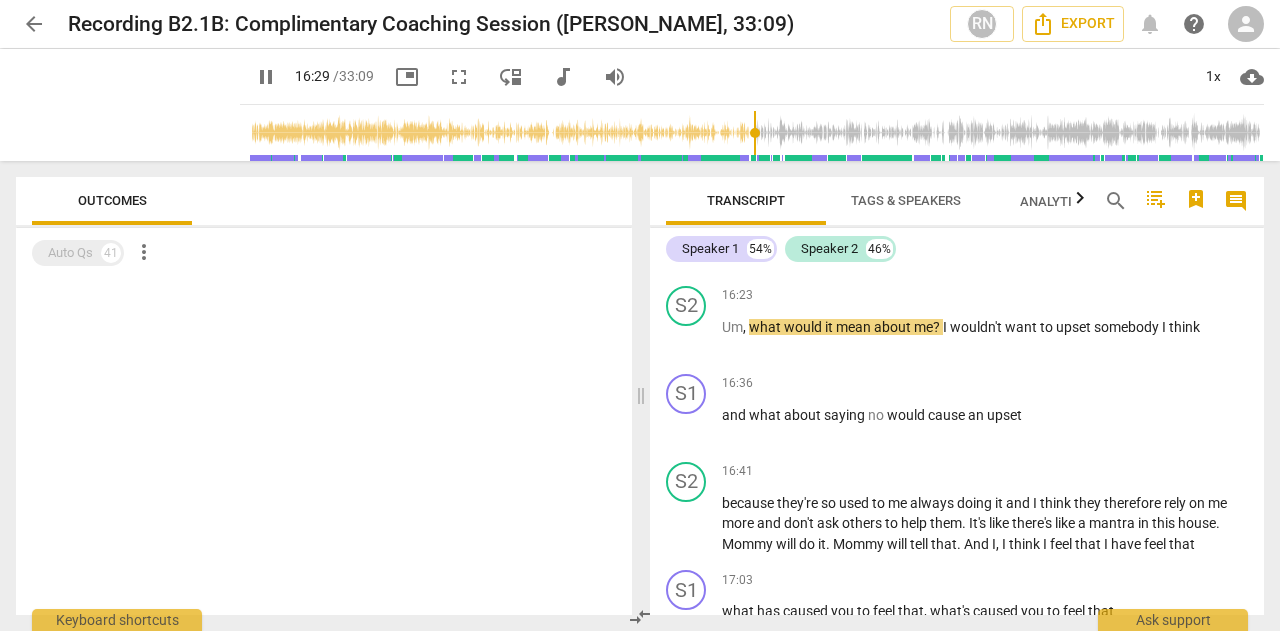 click on "fullscreen" at bounding box center (459, 77) 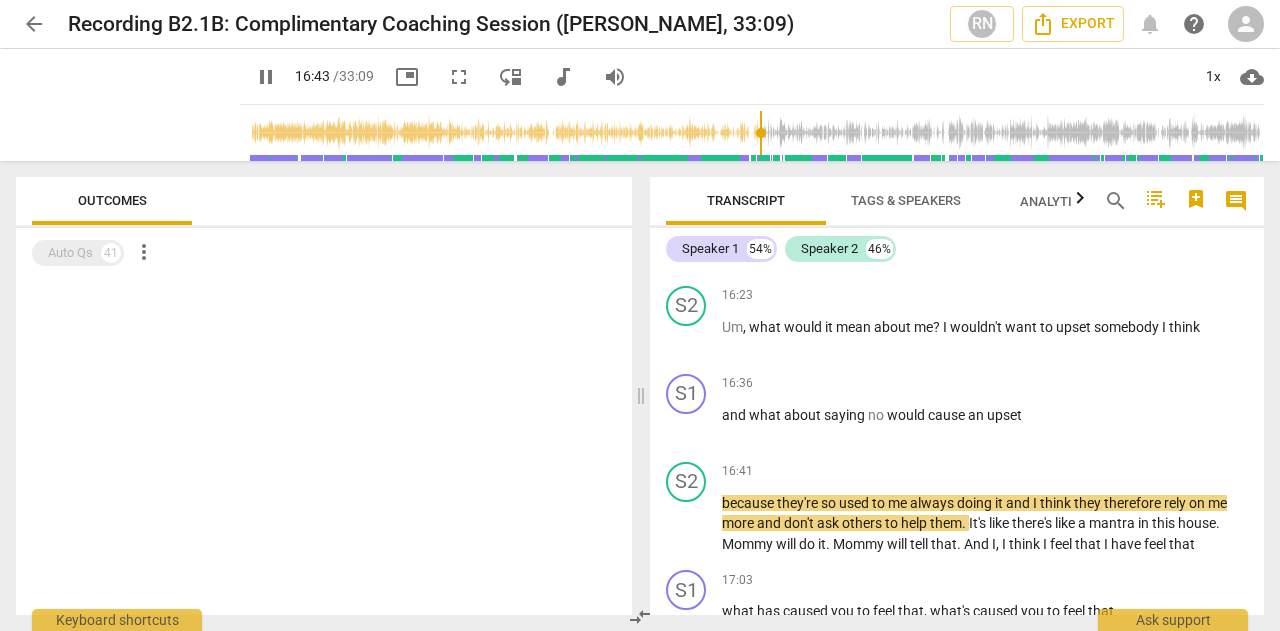 click on "pause" at bounding box center [266, 77] 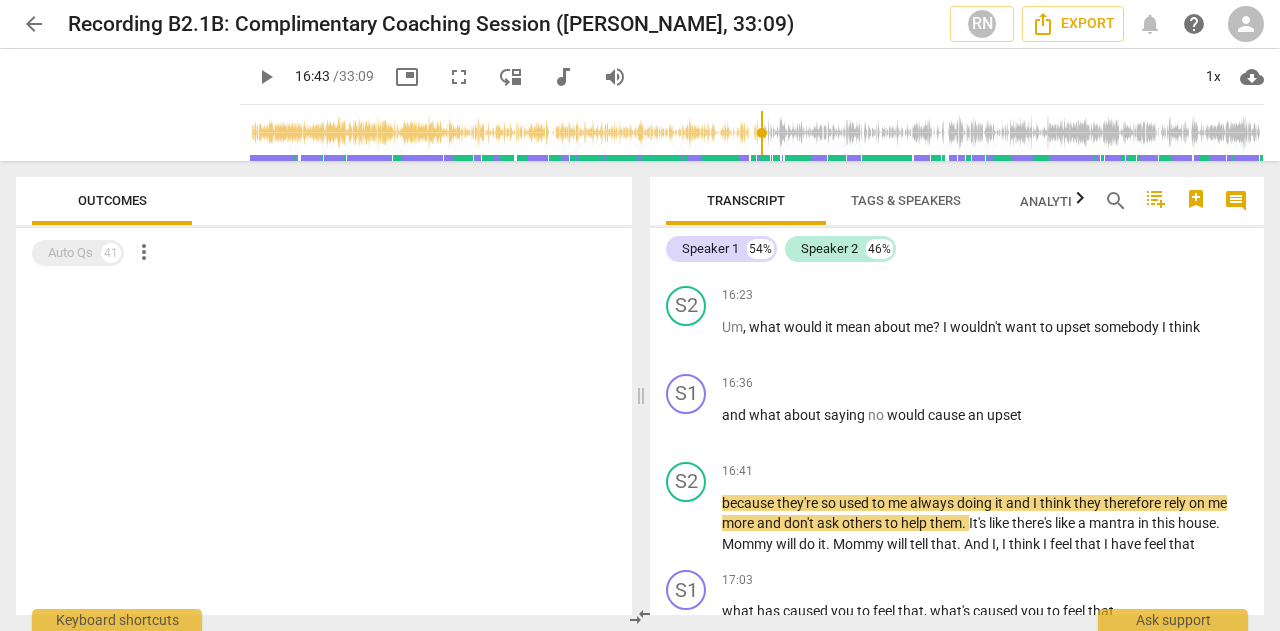 click on "play_arrow" at bounding box center (266, 77) 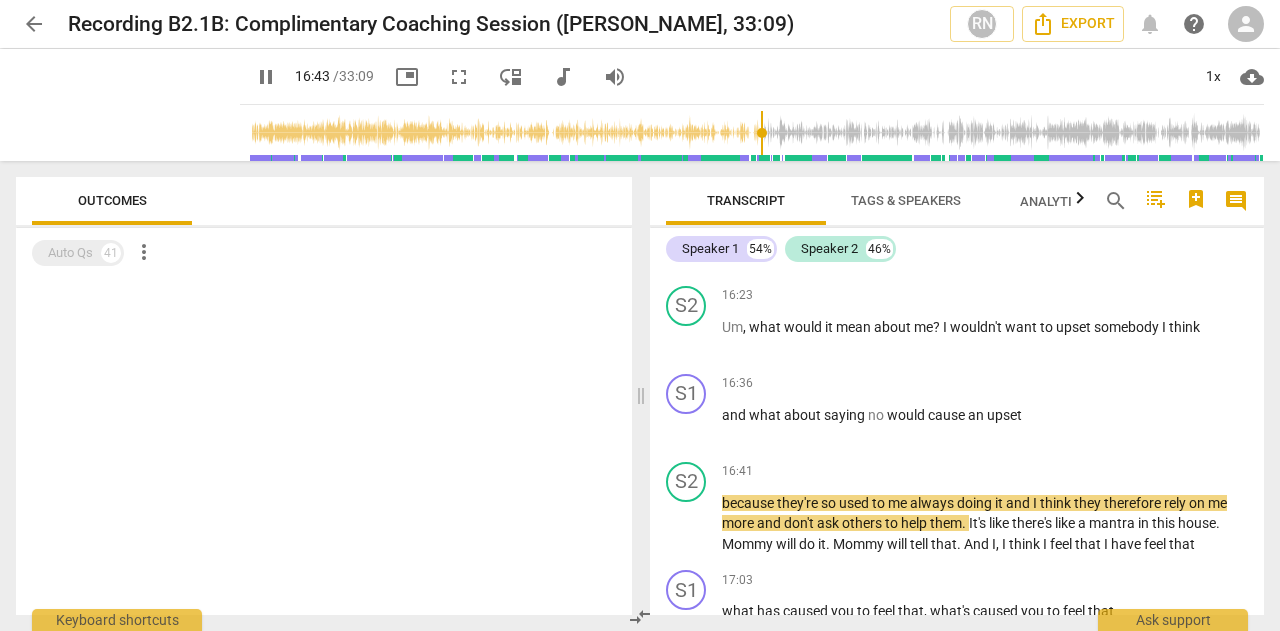 click on "fullscreen" at bounding box center (459, 77) 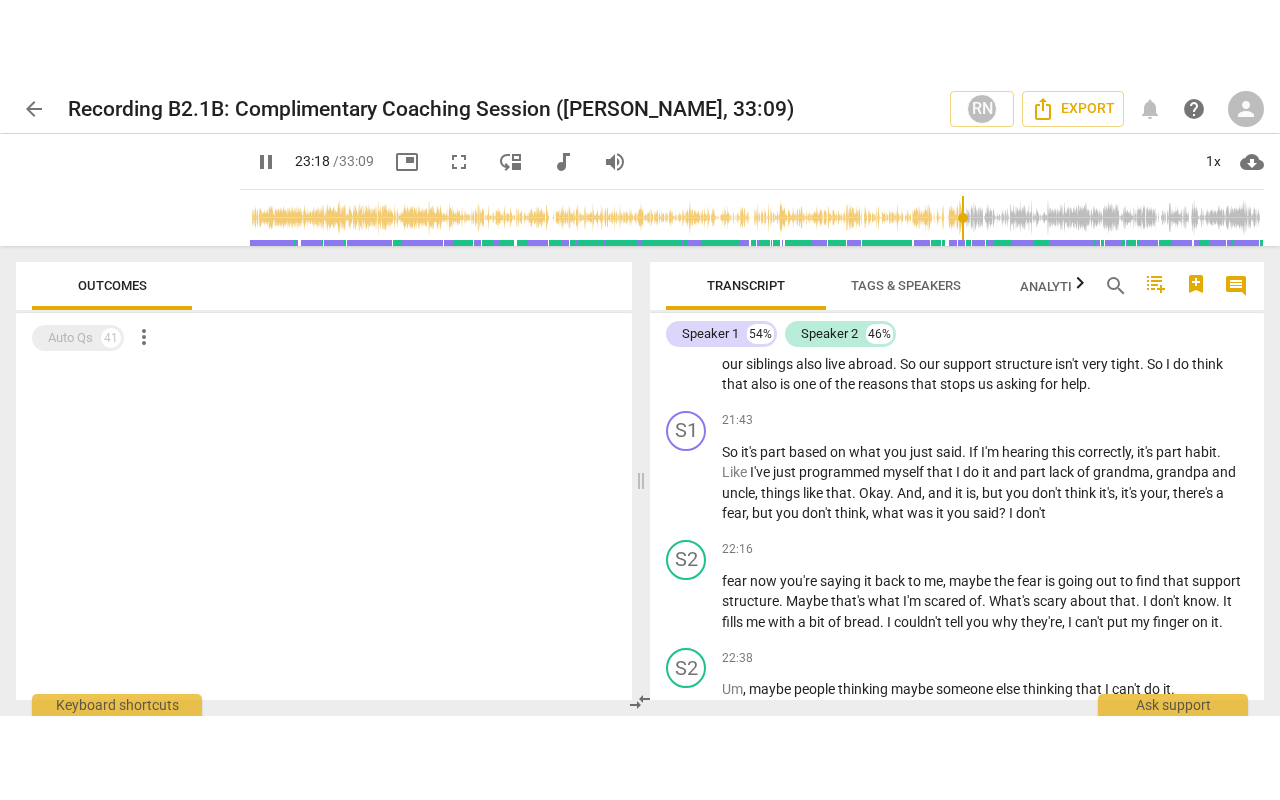 scroll, scrollTop: 7733, scrollLeft: 0, axis: vertical 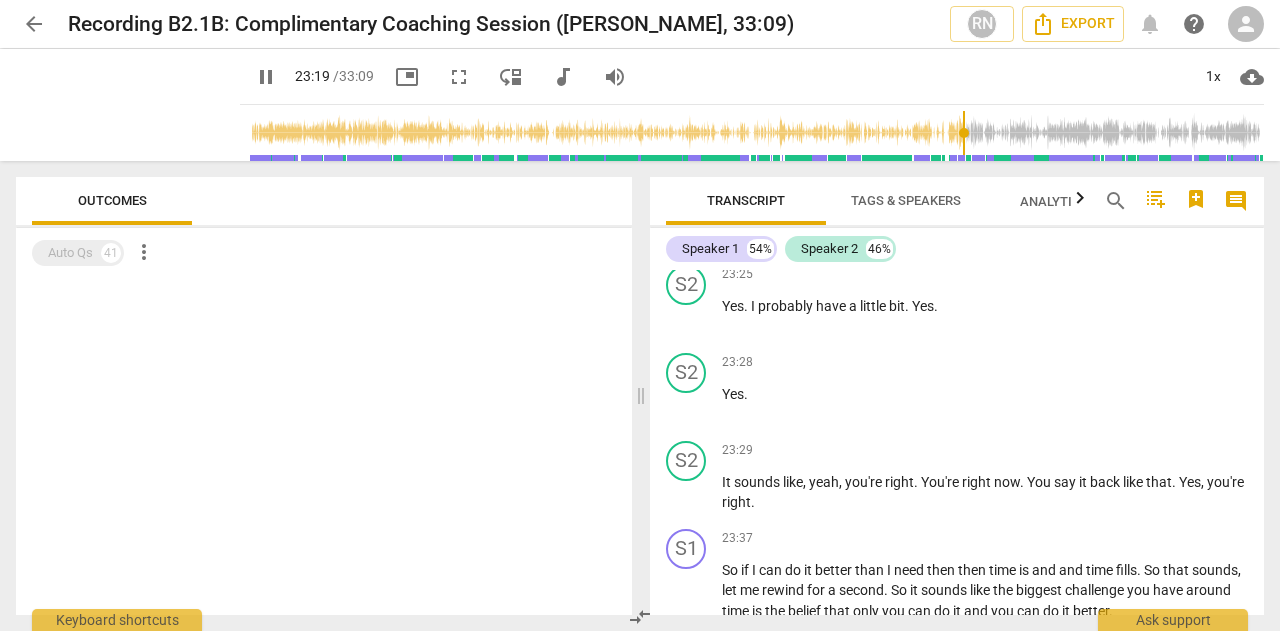 click on "fullscreen" at bounding box center (459, 77) 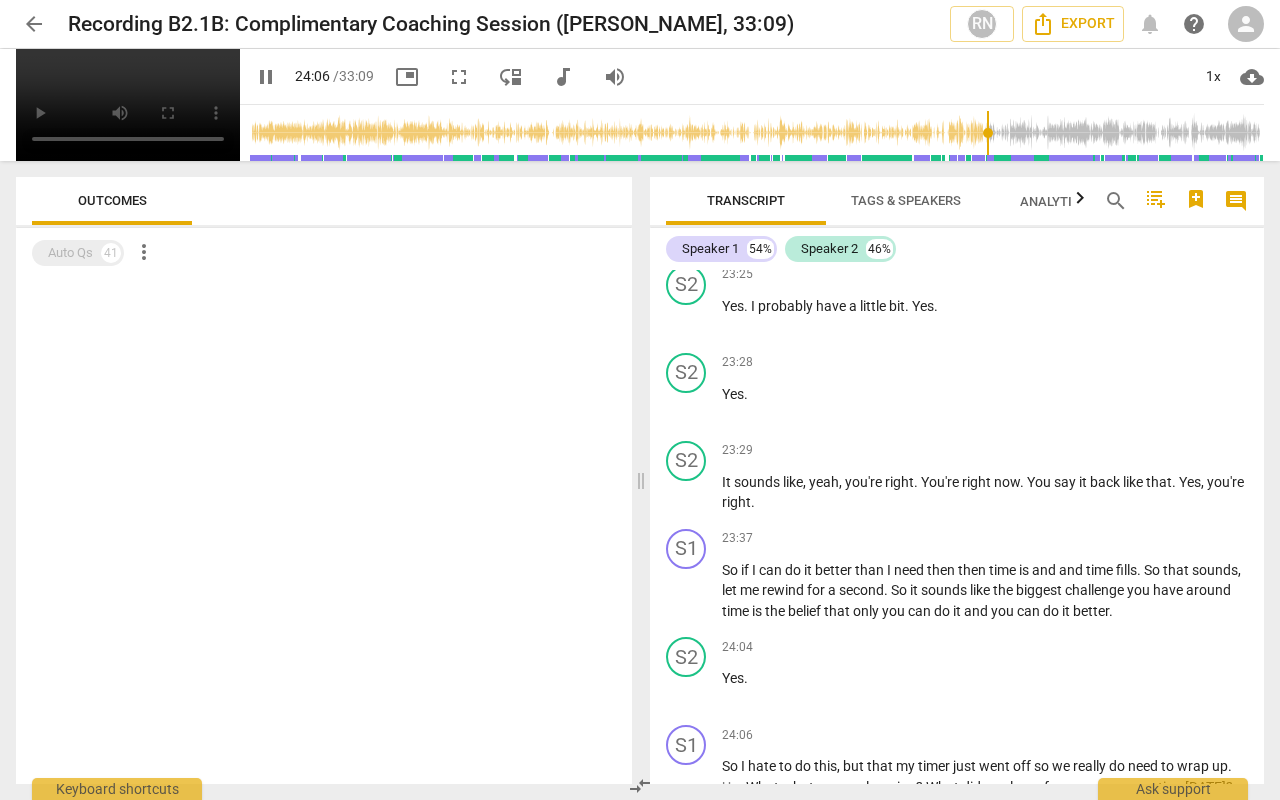 scroll, scrollTop: 8302, scrollLeft: 0, axis: vertical 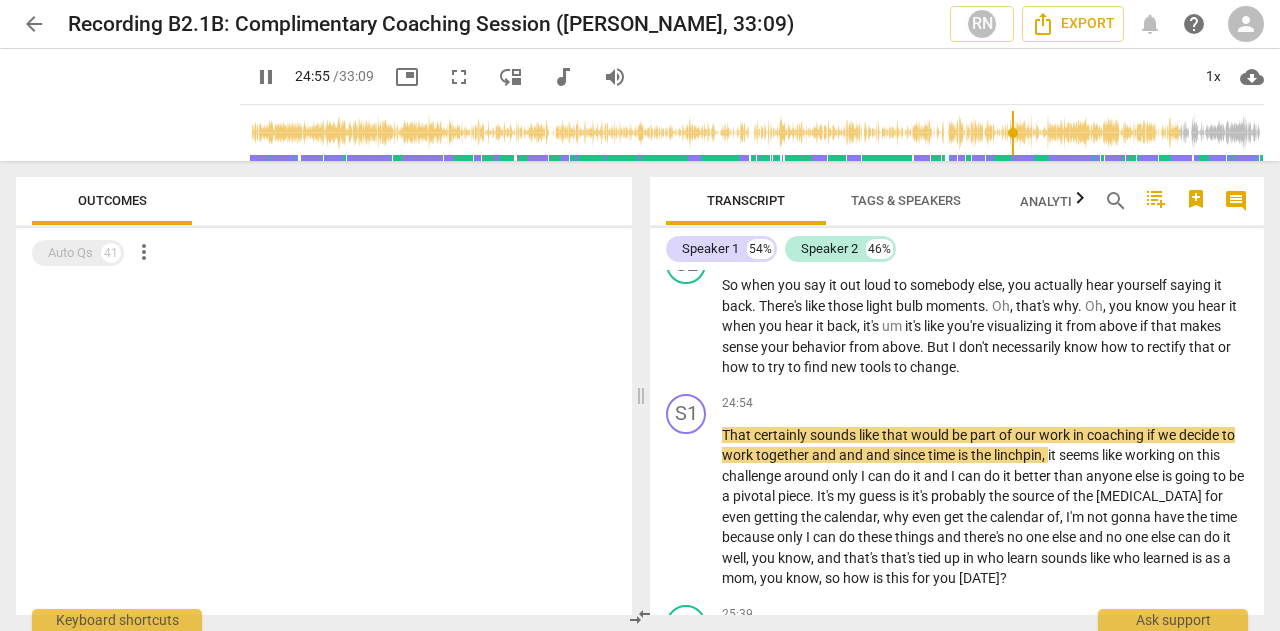 click on "fullscreen" at bounding box center (459, 77) 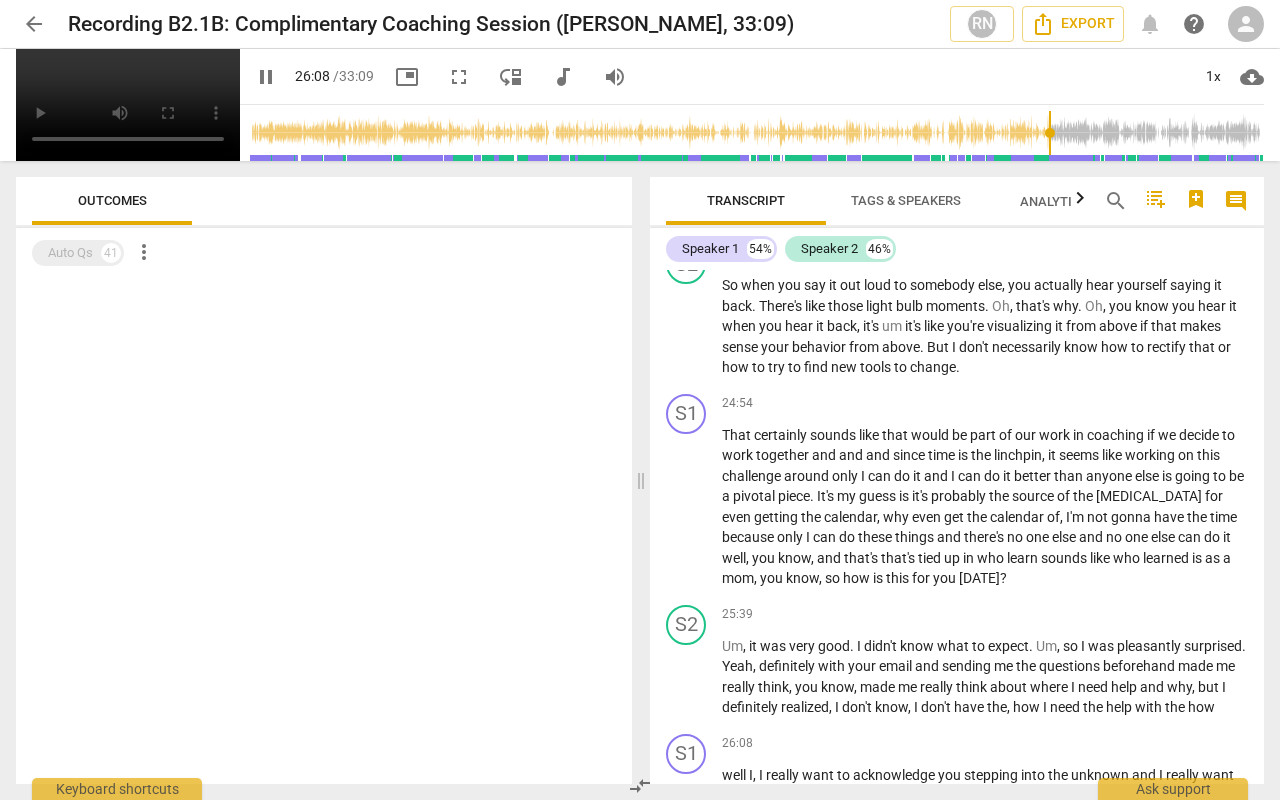 scroll, scrollTop: 8900, scrollLeft: 0, axis: vertical 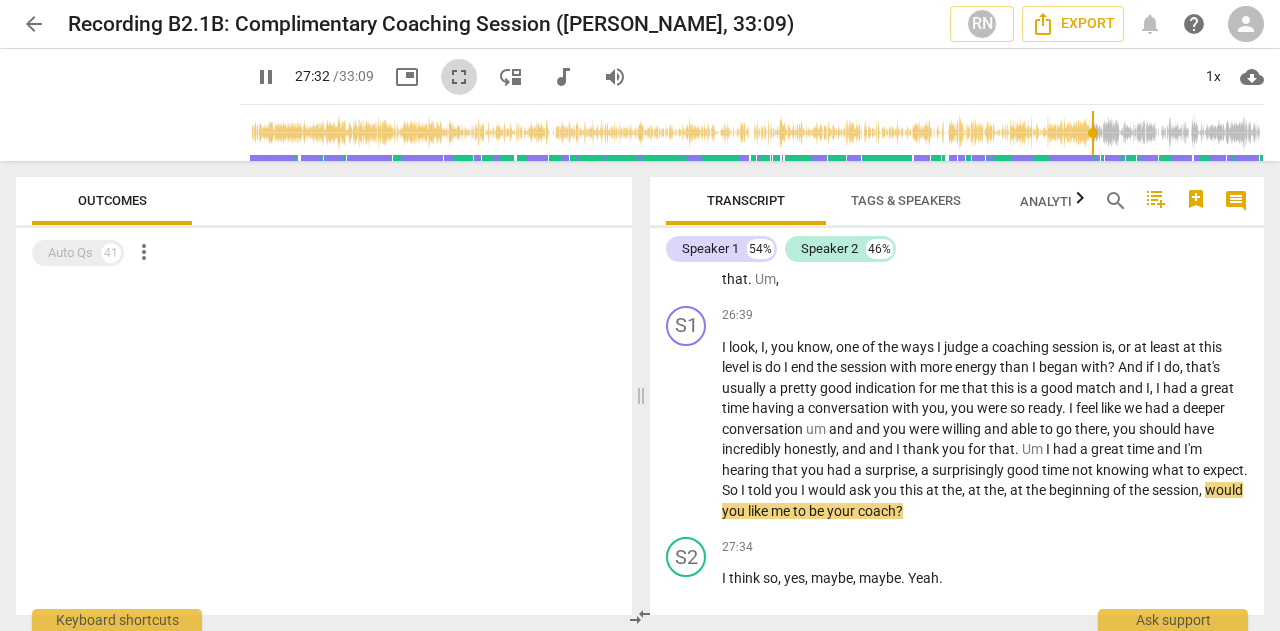 click on "fullscreen" at bounding box center (459, 77) 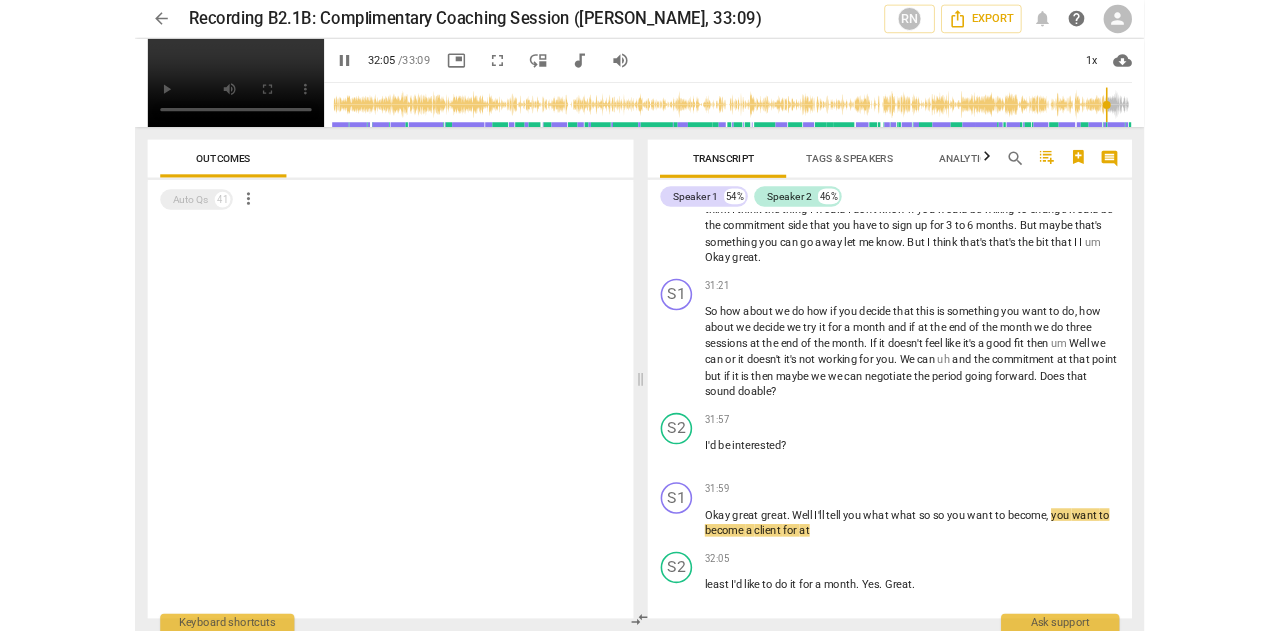 scroll, scrollTop: 11099, scrollLeft: 0, axis: vertical 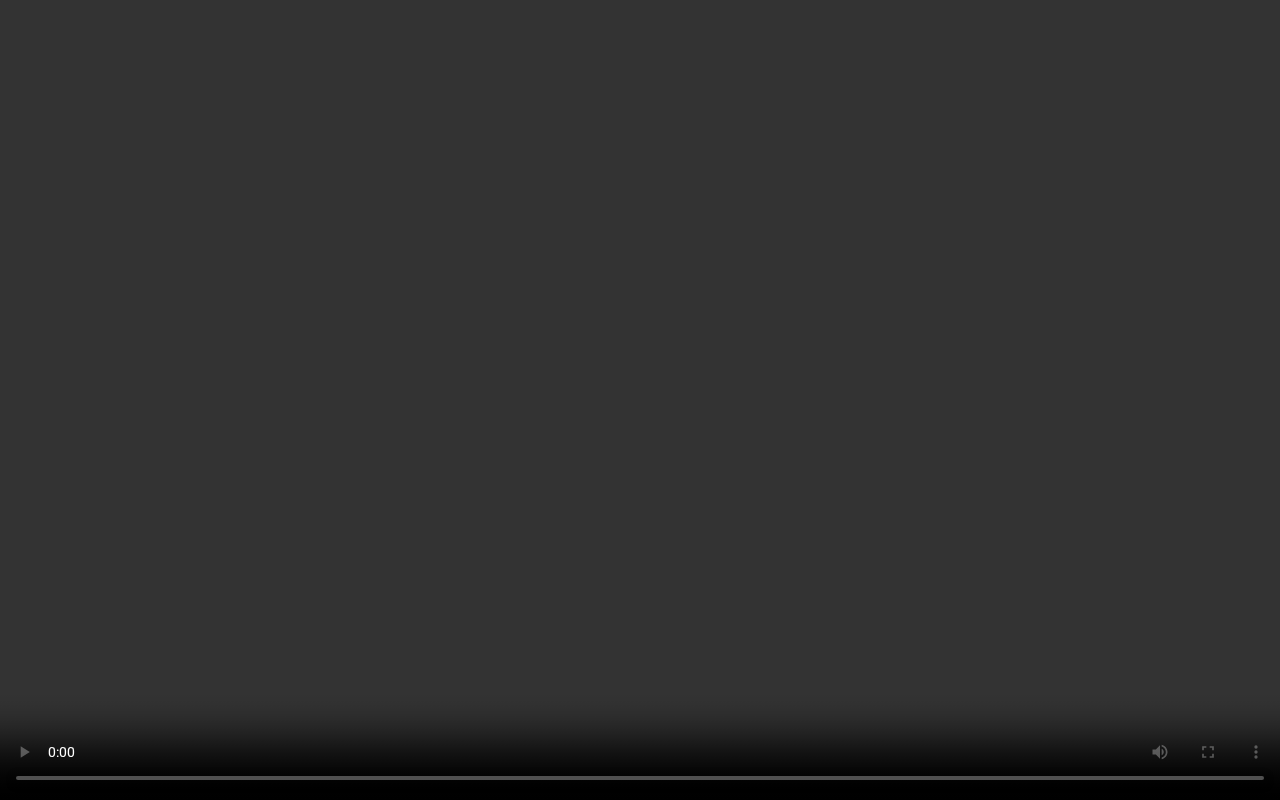 type on "1989" 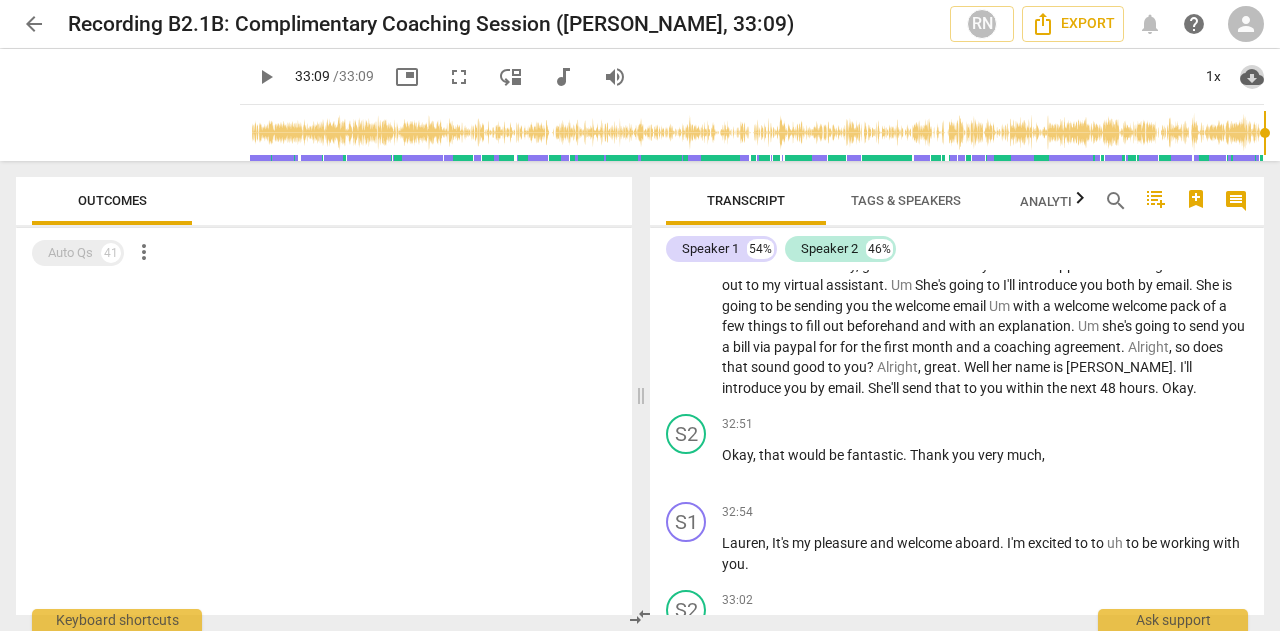click on "cloud_download" at bounding box center [1252, 77] 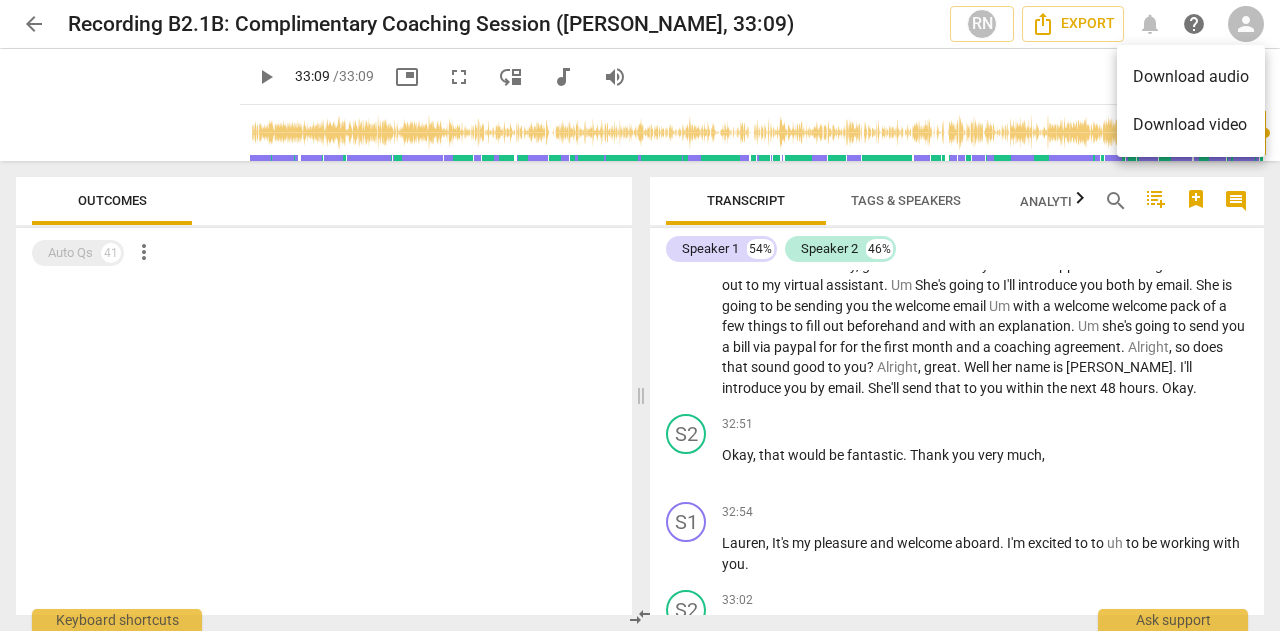 click at bounding box center [640, 315] 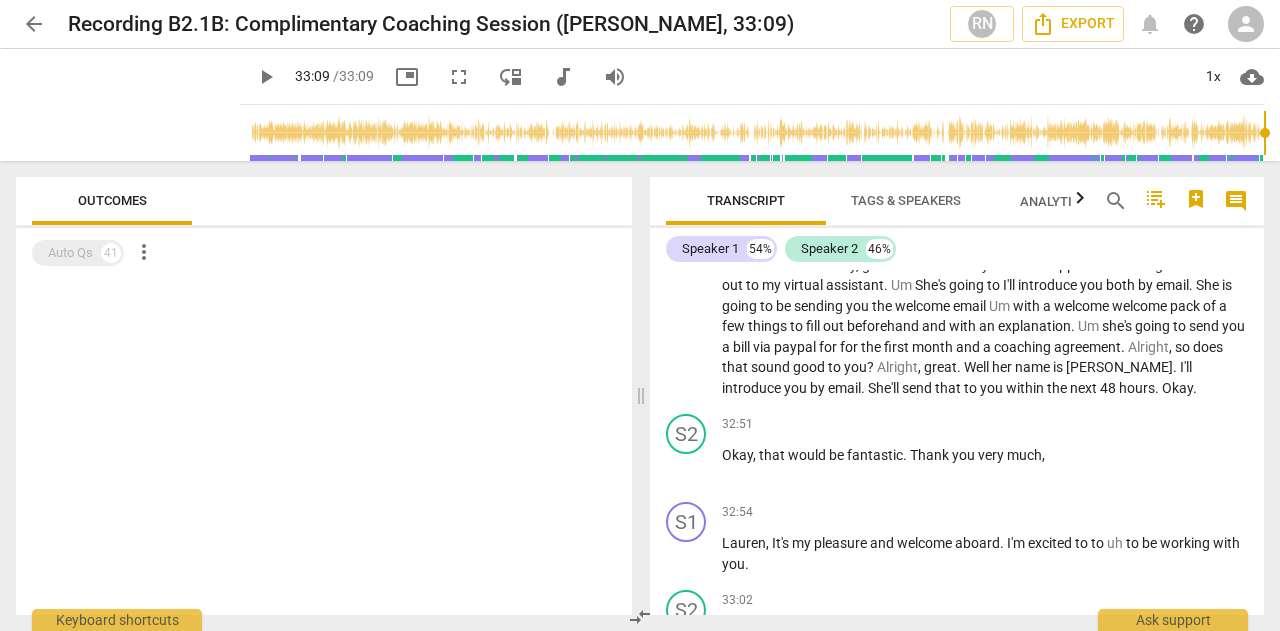 click on "Transcript" at bounding box center [746, 200] 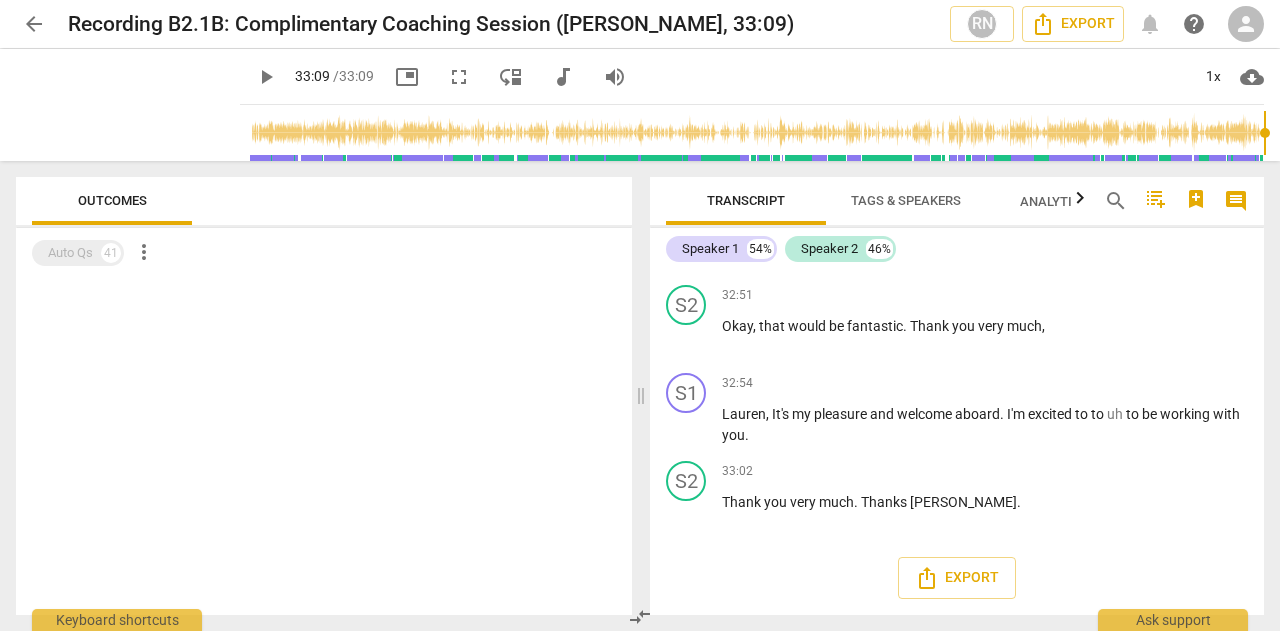 scroll, scrollTop: 11329, scrollLeft: 0, axis: vertical 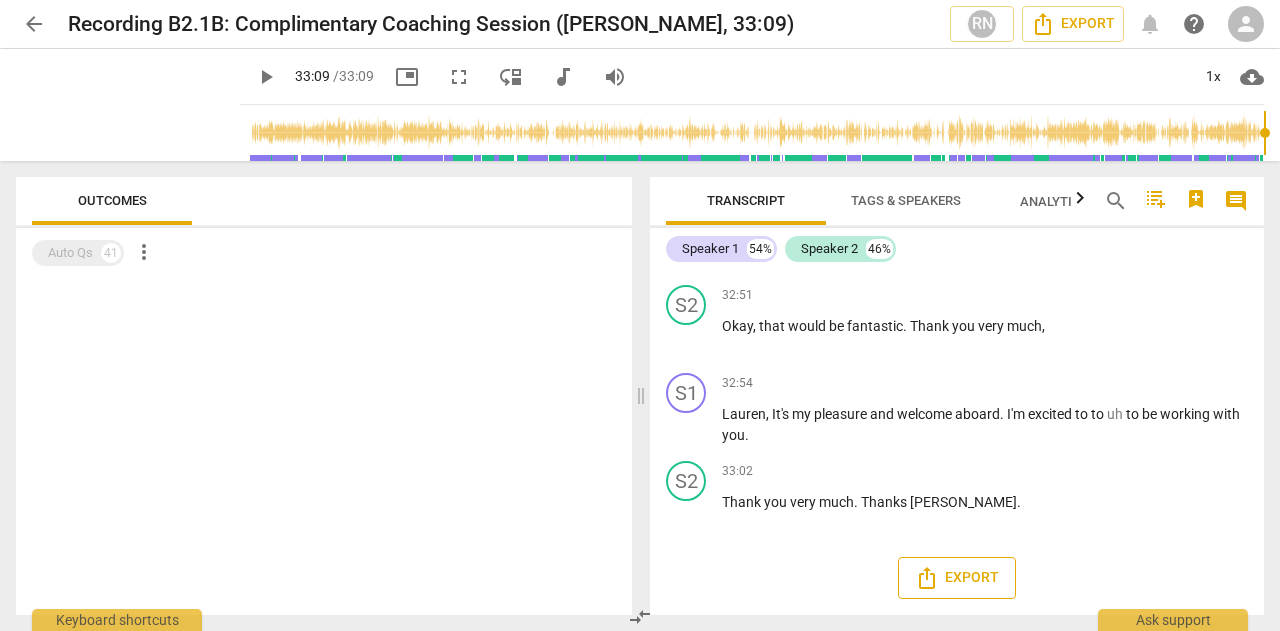 click on "Export" at bounding box center (957, 578) 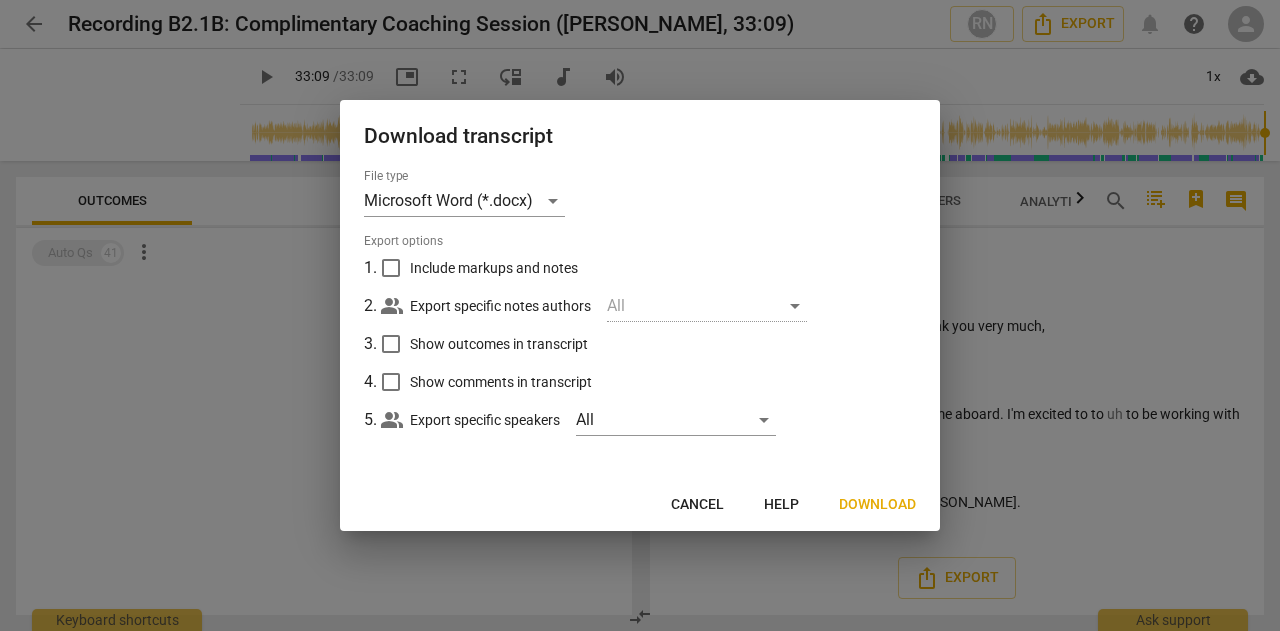 click on "Download" at bounding box center [877, 505] 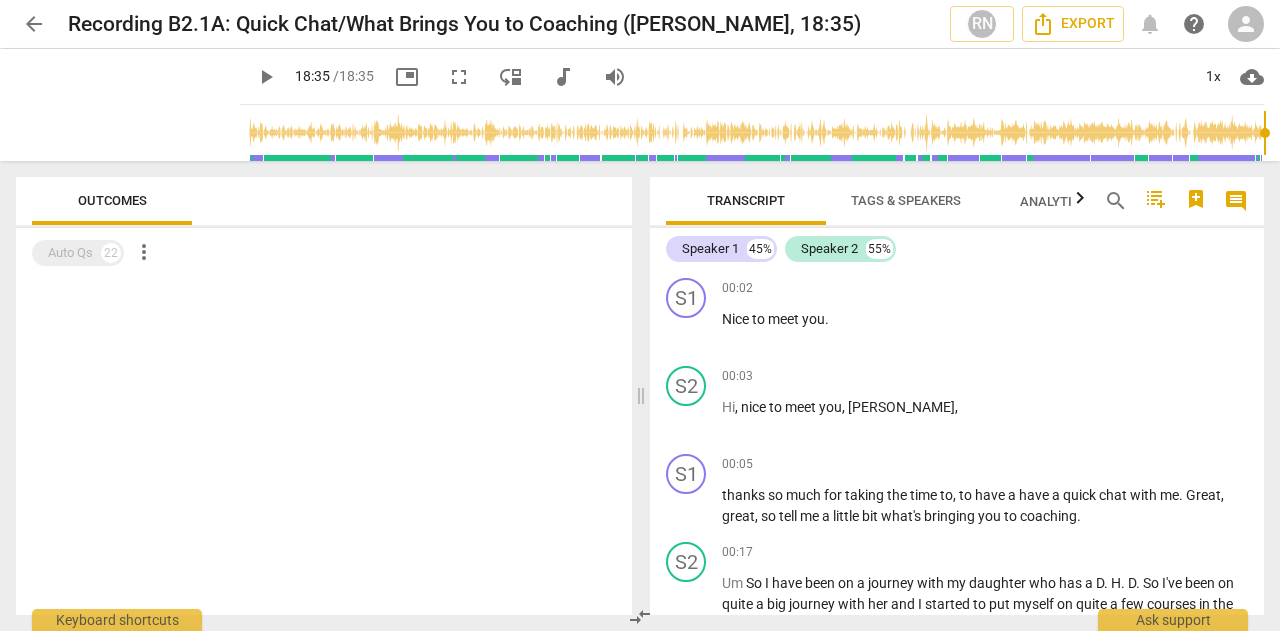 scroll, scrollTop: 0, scrollLeft: 0, axis: both 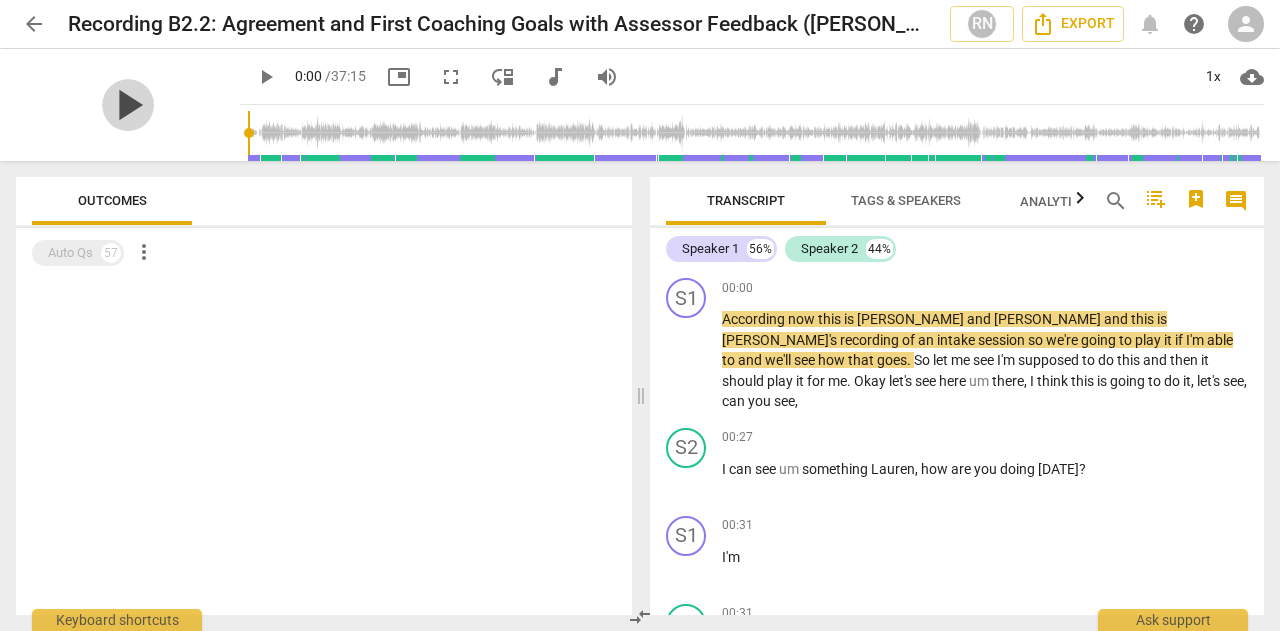 click on "play_arrow" at bounding box center [128, 105] 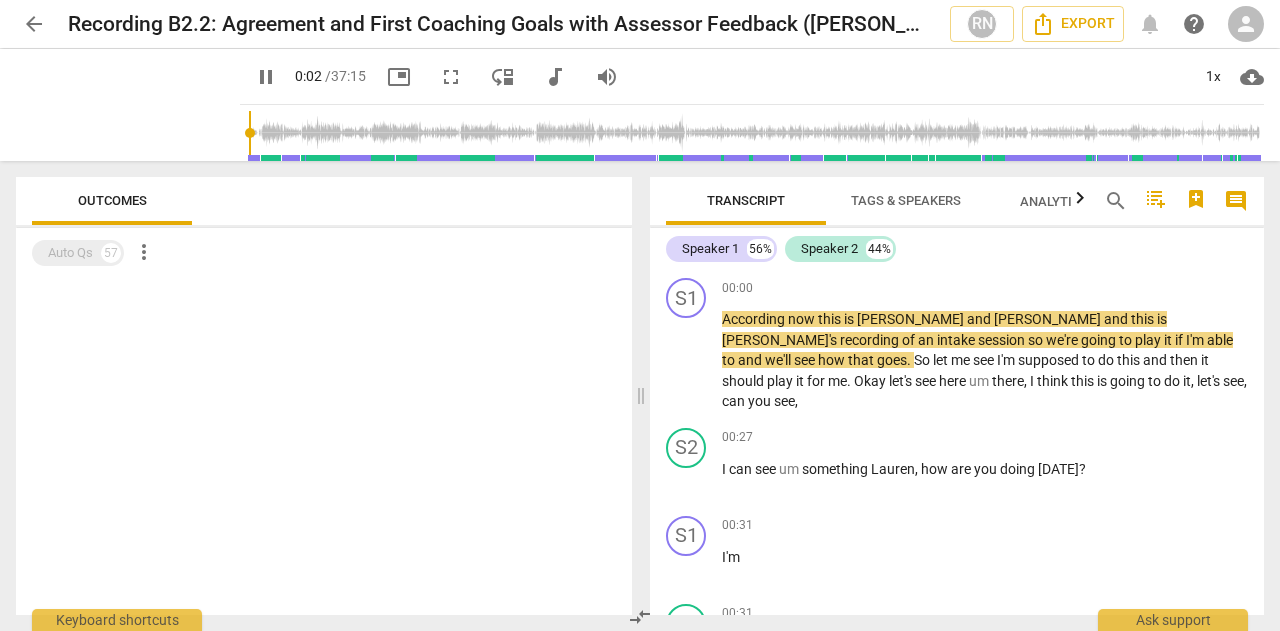 type on "3" 